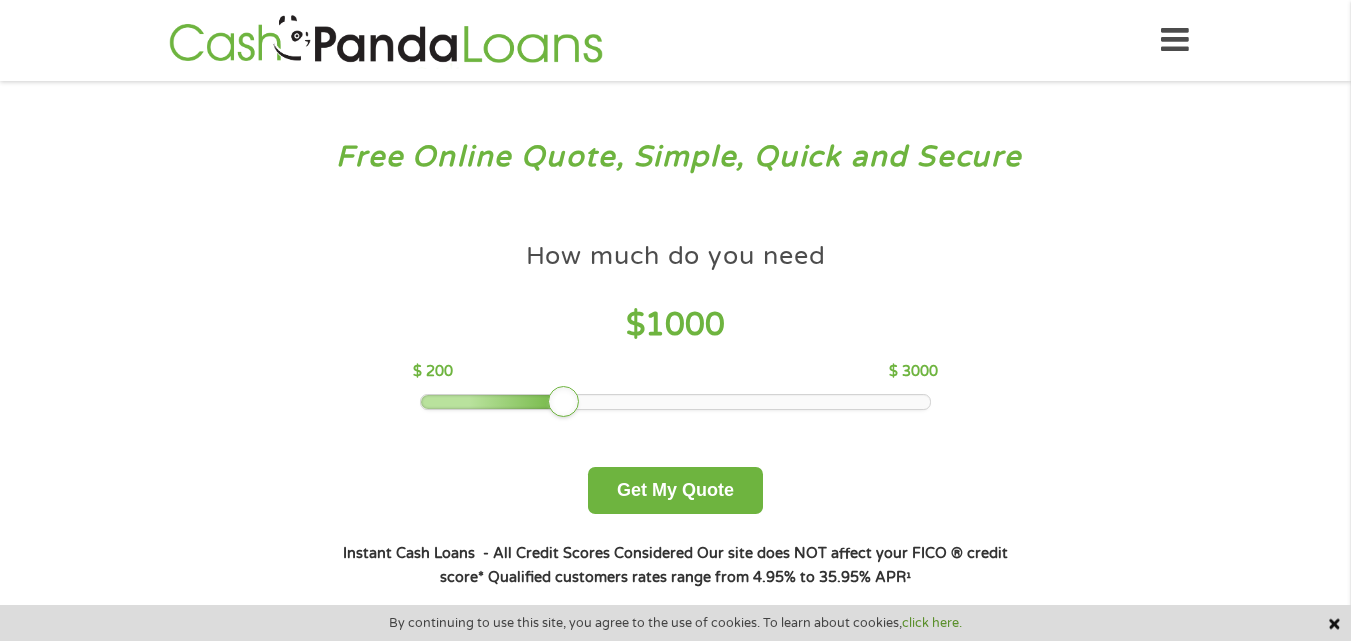 scroll, scrollTop: 0, scrollLeft: 0, axis: both 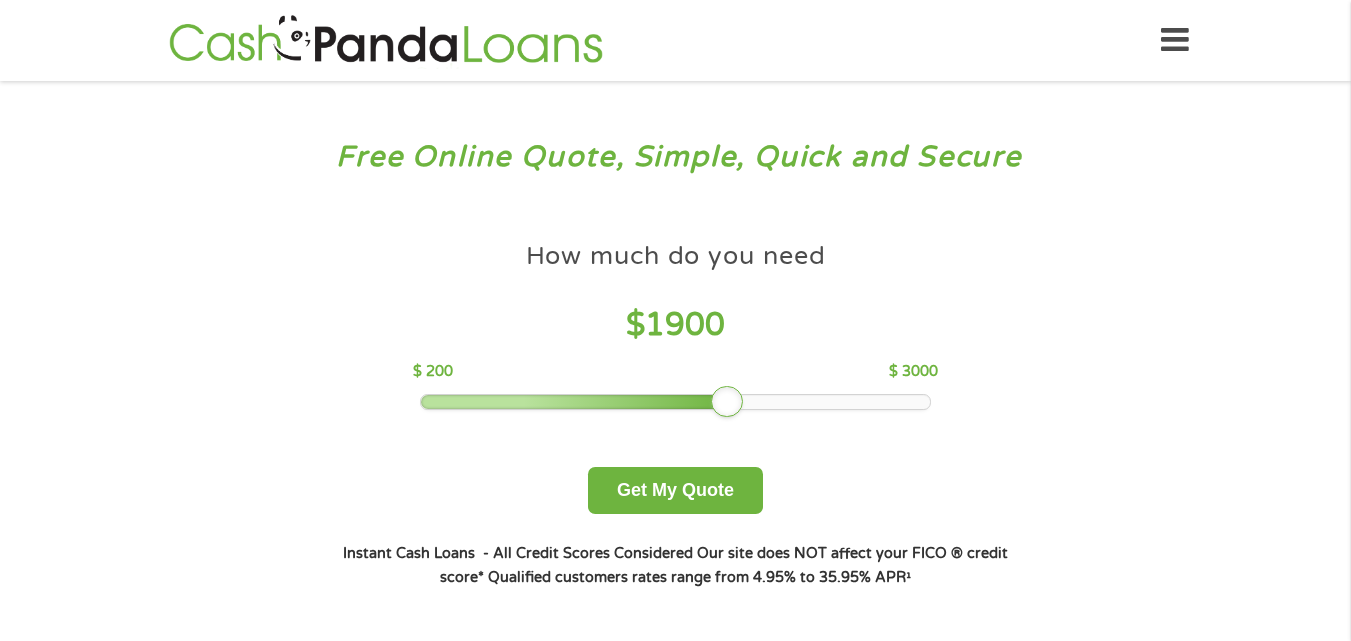 drag, startPoint x: 564, startPoint y: 405, endPoint x: 726, endPoint y: 399, distance: 162.11107 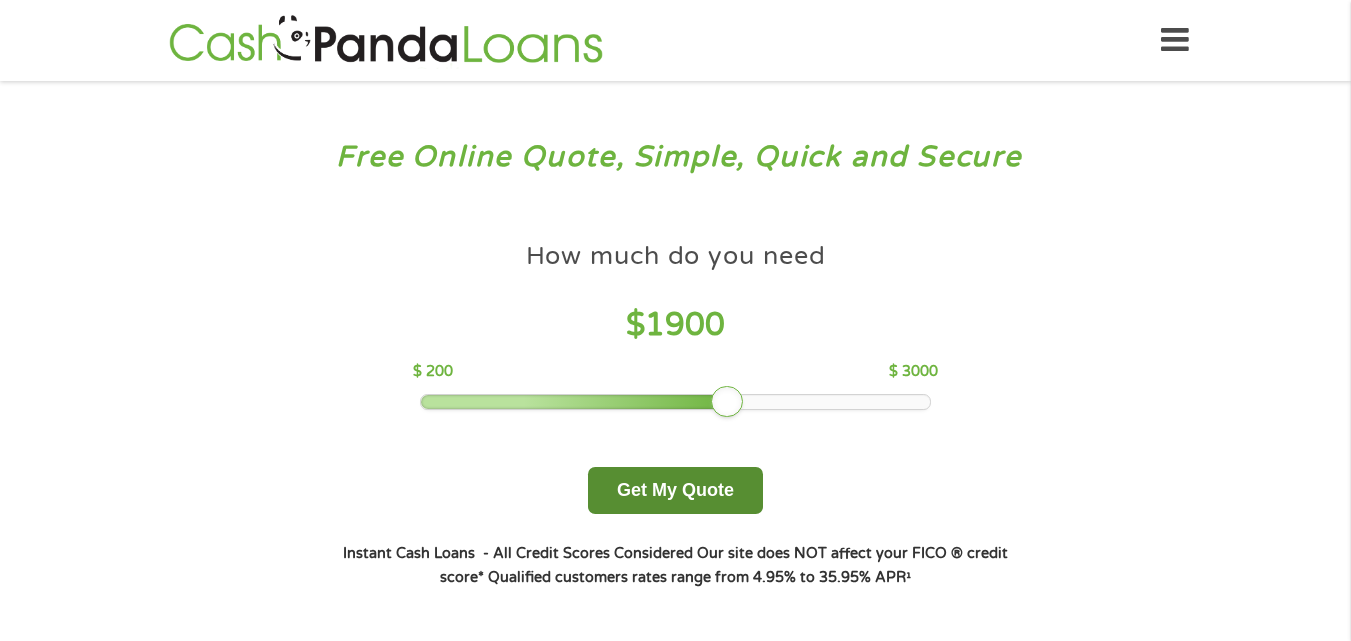 click on "Get My Quote" at bounding box center [675, 490] 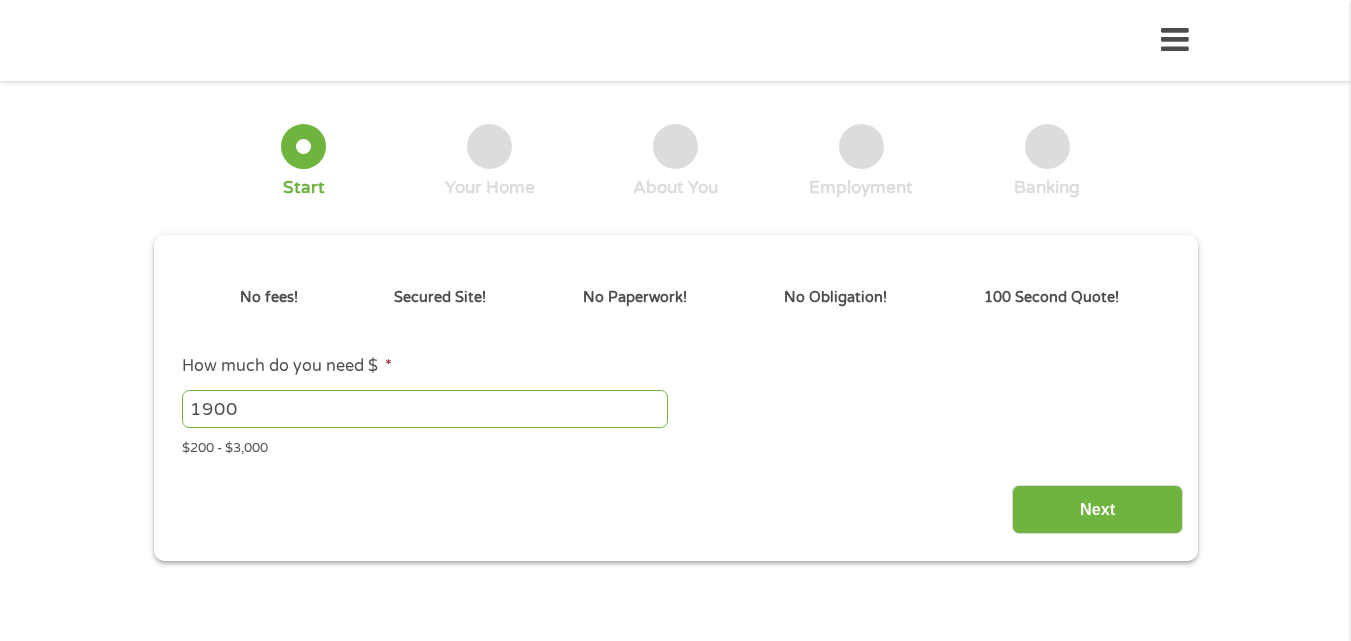 scroll, scrollTop: 0, scrollLeft: 0, axis: both 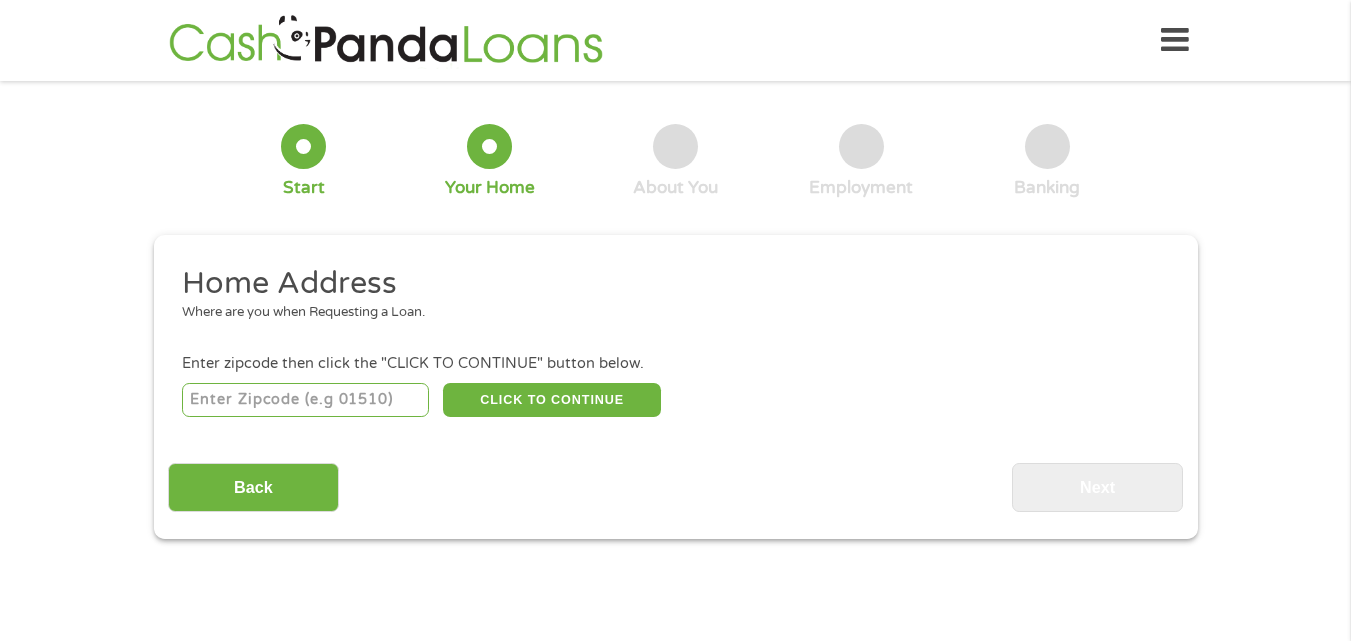 click at bounding box center (305, 400) 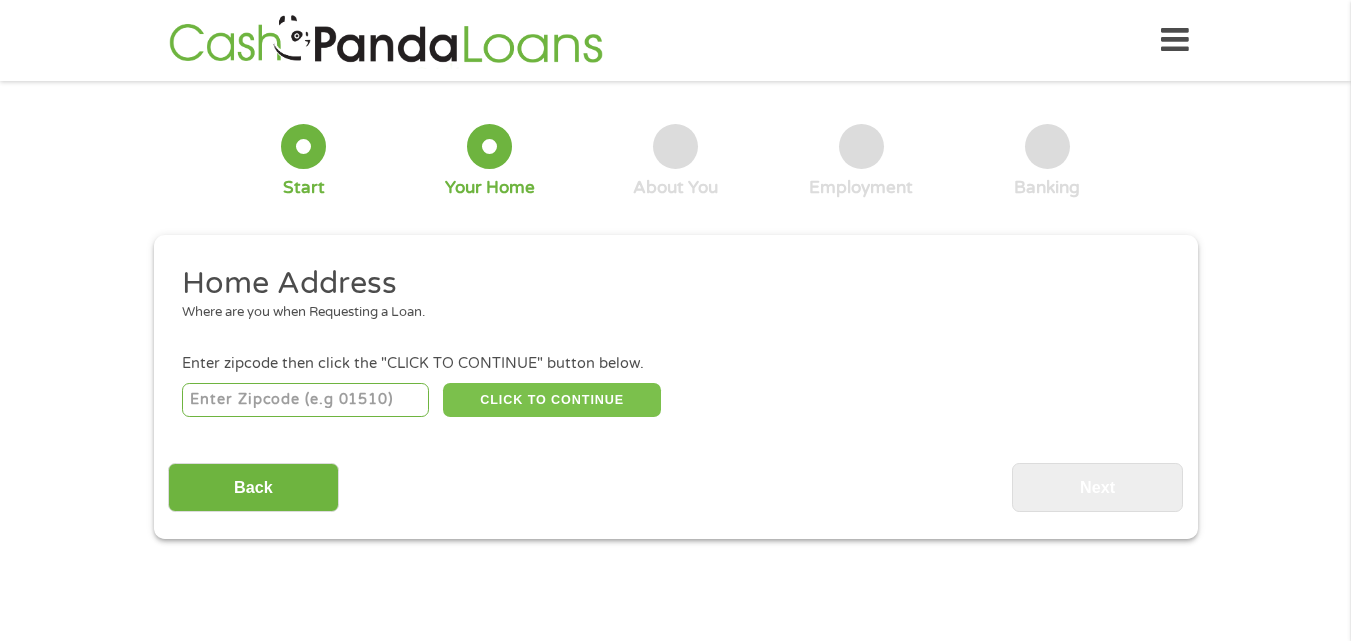 click on "CLICK TO CONTINUE" at bounding box center (552, 400) 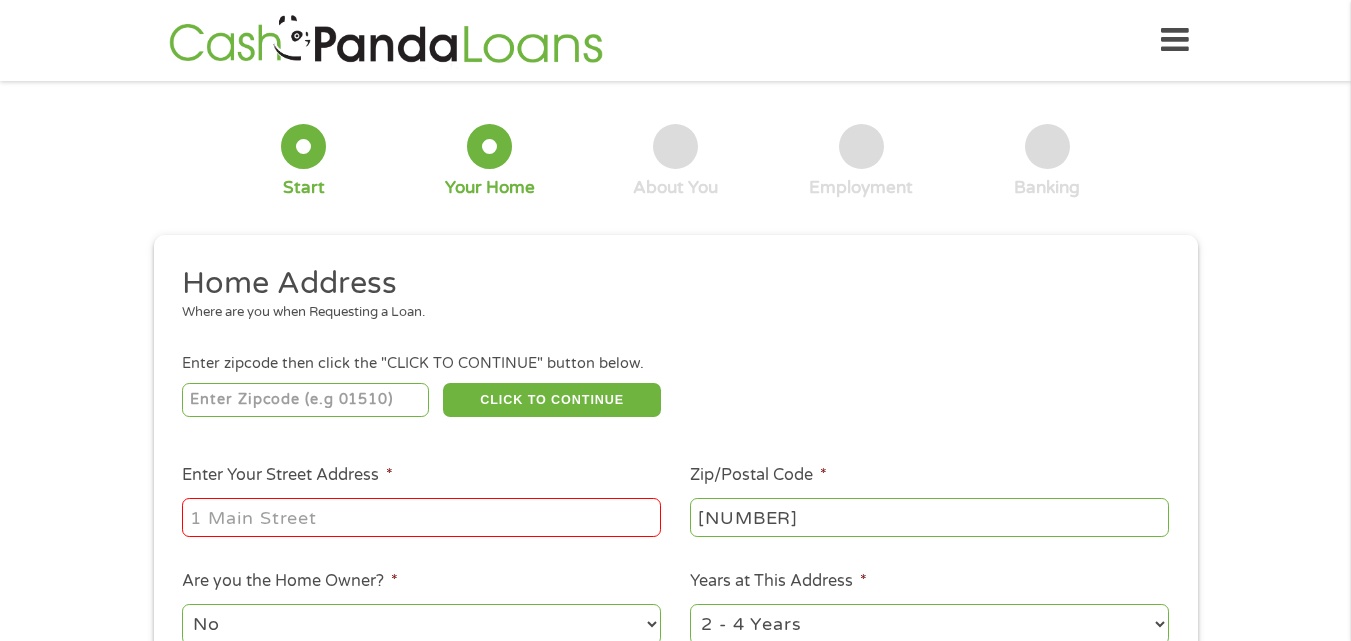click on "Enter Your [STREET] [ADDRESS] *" at bounding box center (421, 517) 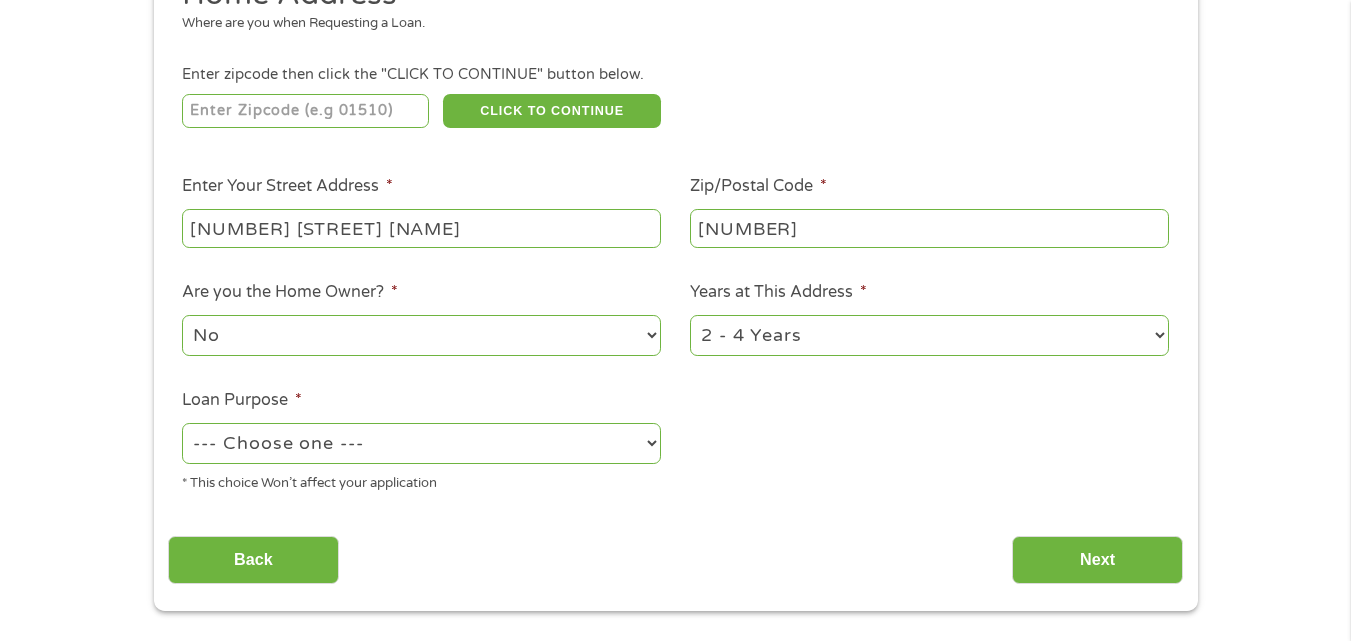 scroll, scrollTop: 306, scrollLeft: 0, axis: vertical 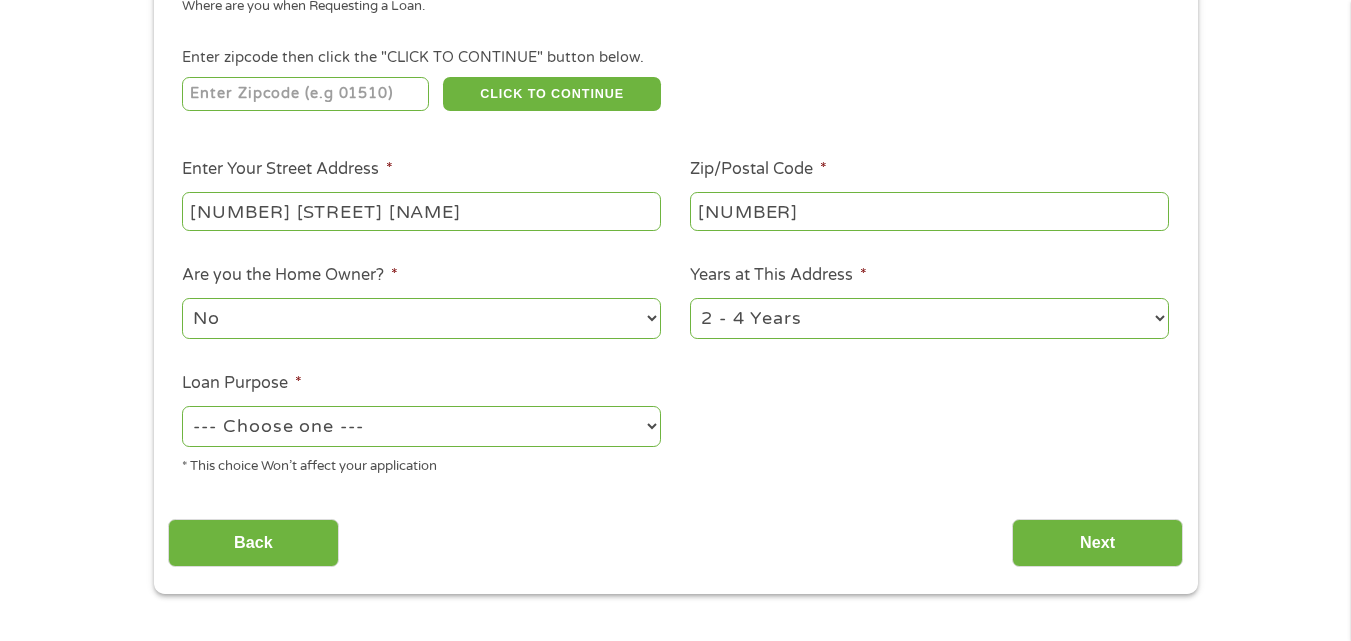 click on "No Yes" at bounding box center (421, 318) 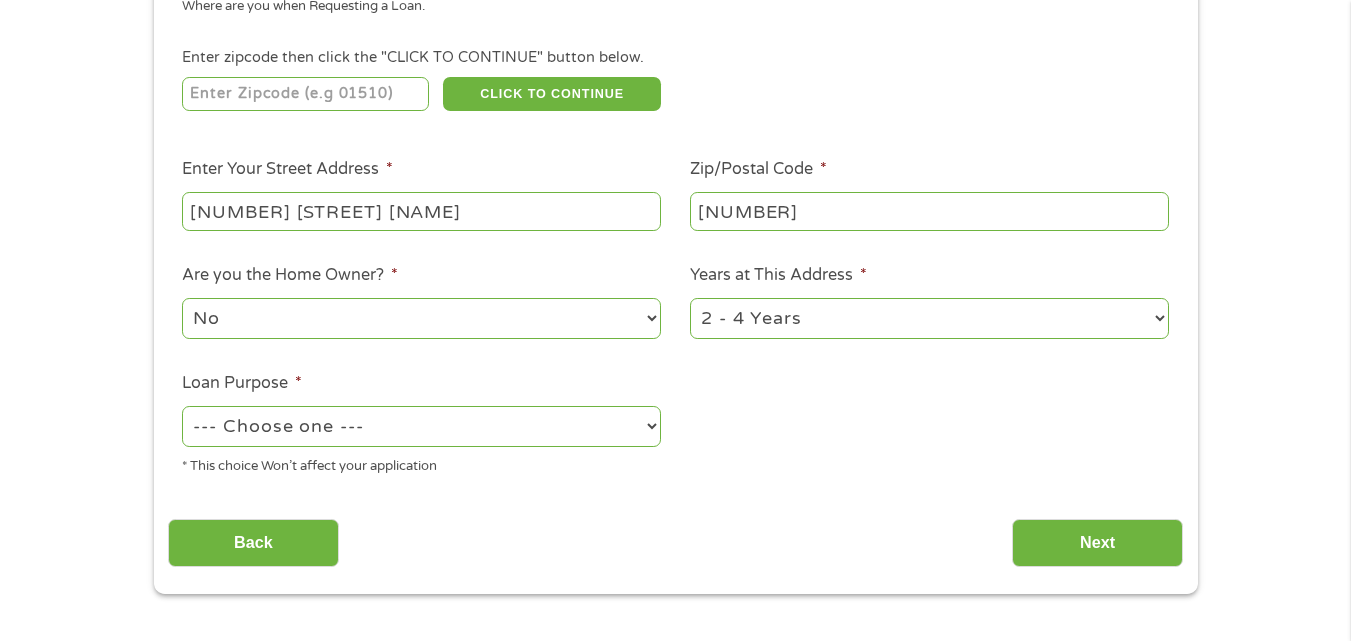 select on "yes" 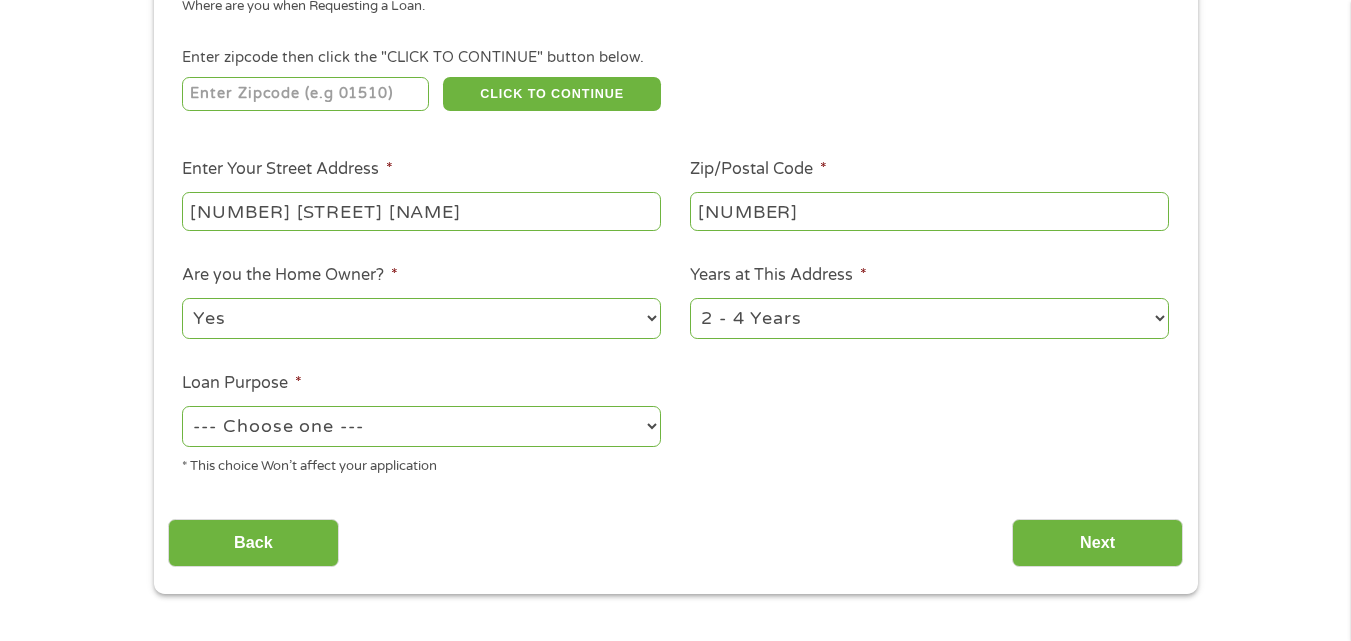 click on "No Yes" at bounding box center [421, 318] 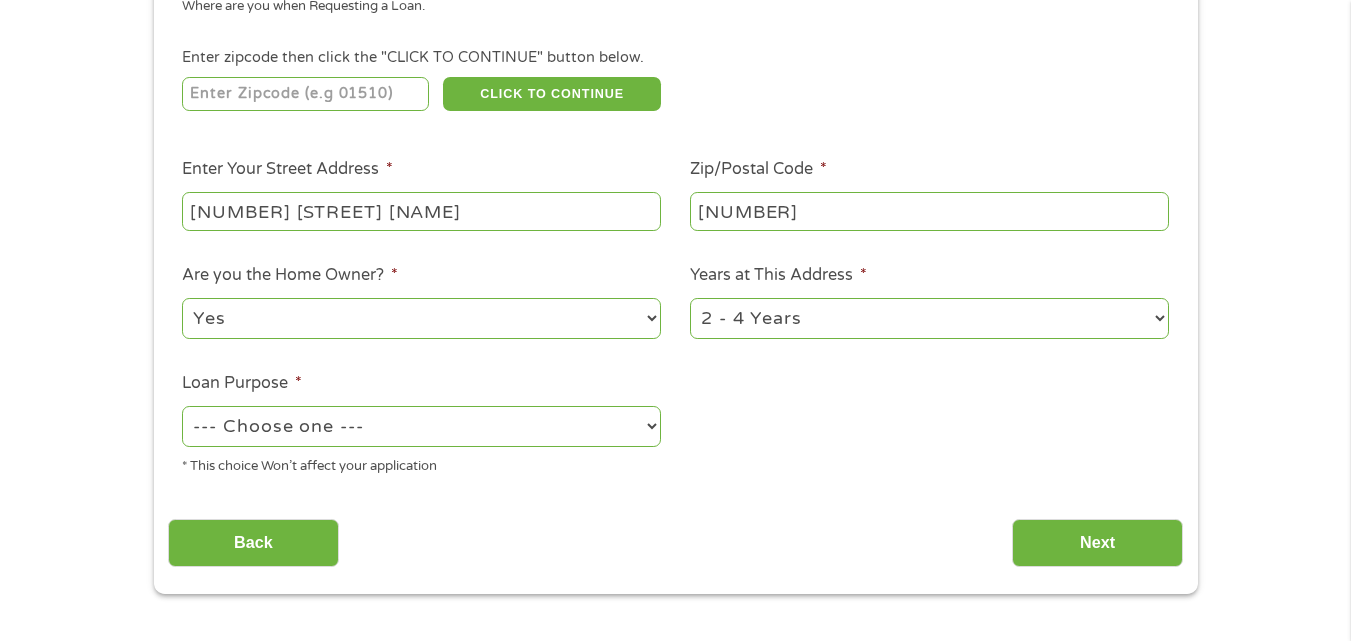 click on "--- Choose one --- Pay Bills Debt Consolidation Home Improvement Major Purchase Car Loan Short Term Cash Medical Expenses Other" at bounding box center (421, 426) 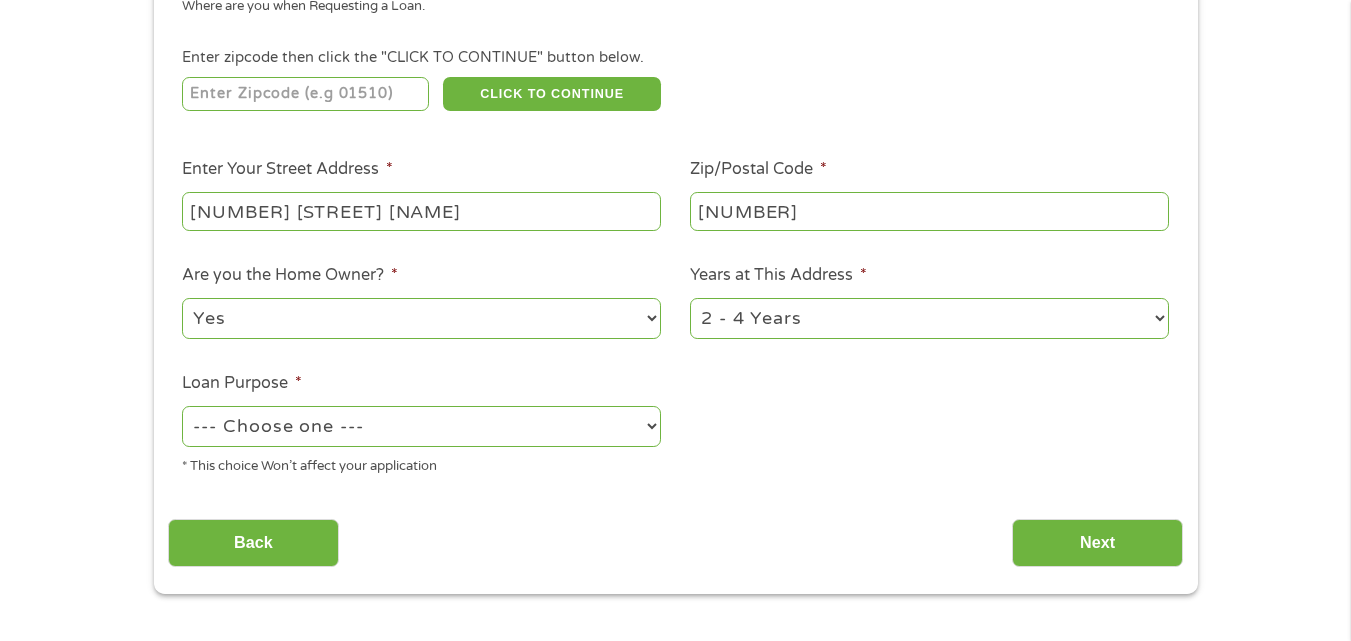 select on "[BRAND]" 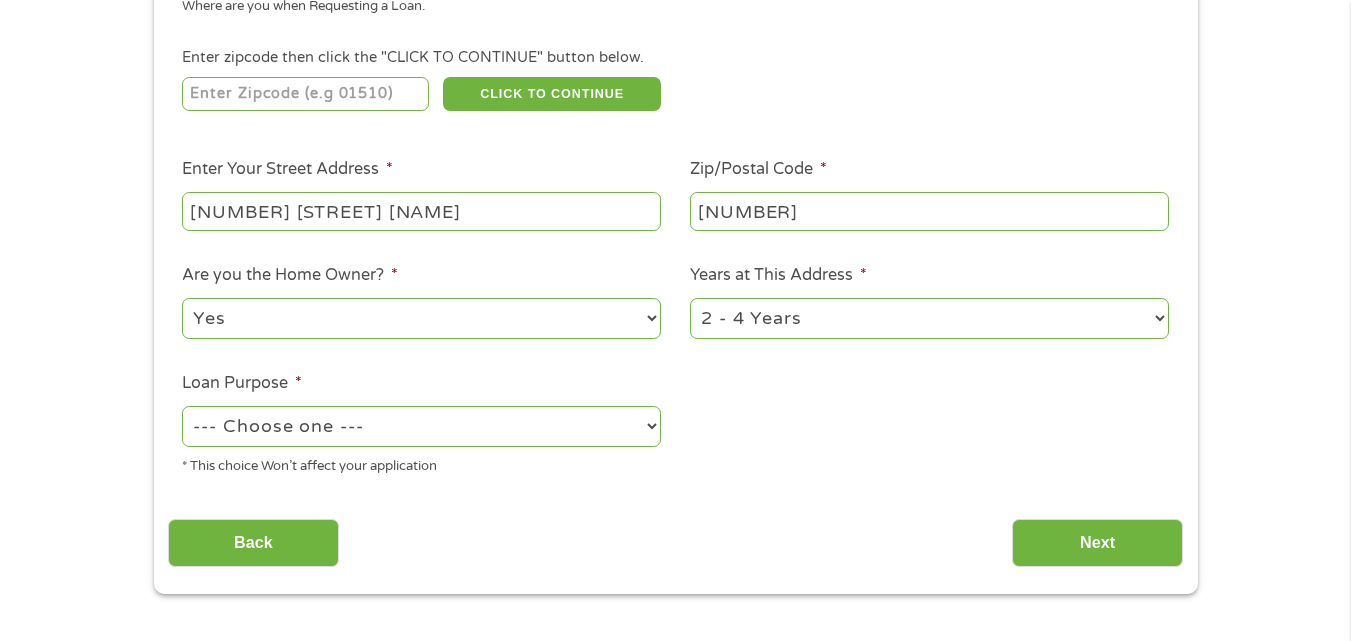 click on "--- Choose one --- Pay Bills Debt Consolidation Home Improvement Major Purchase Car Loan Short Term Cash Medical Expenses Other" at bounding box center (421, 426) 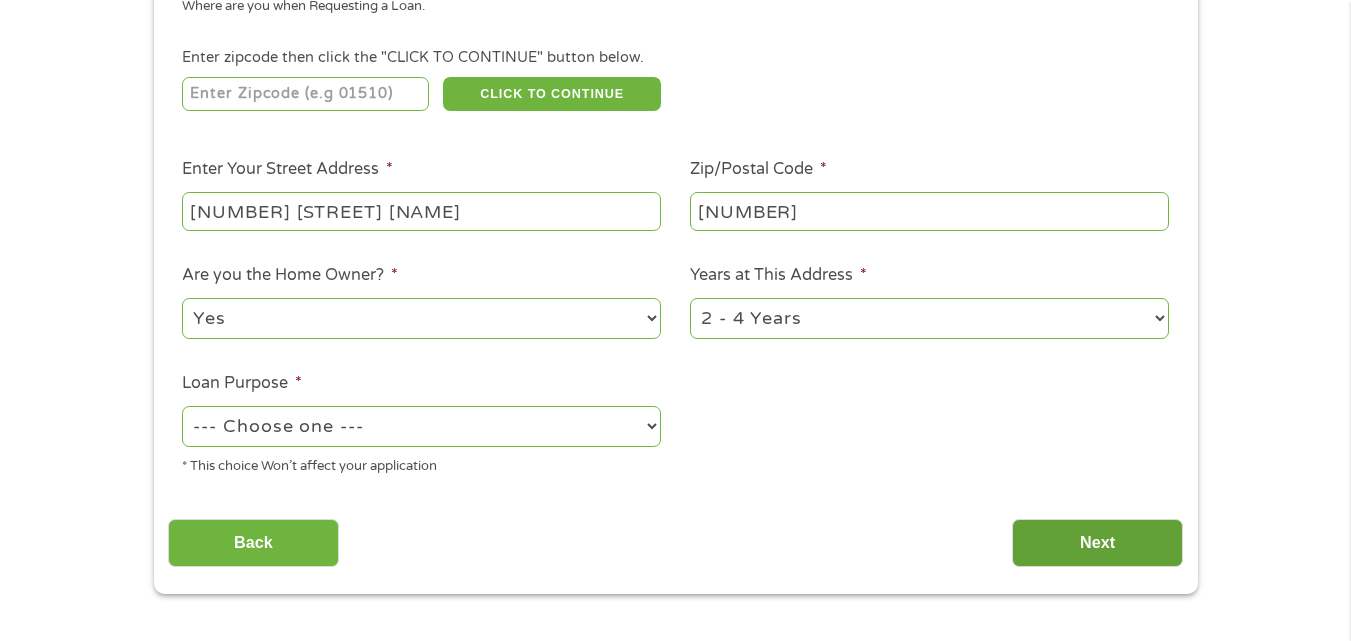 click on "Next" at bounding box center (1097, 543) 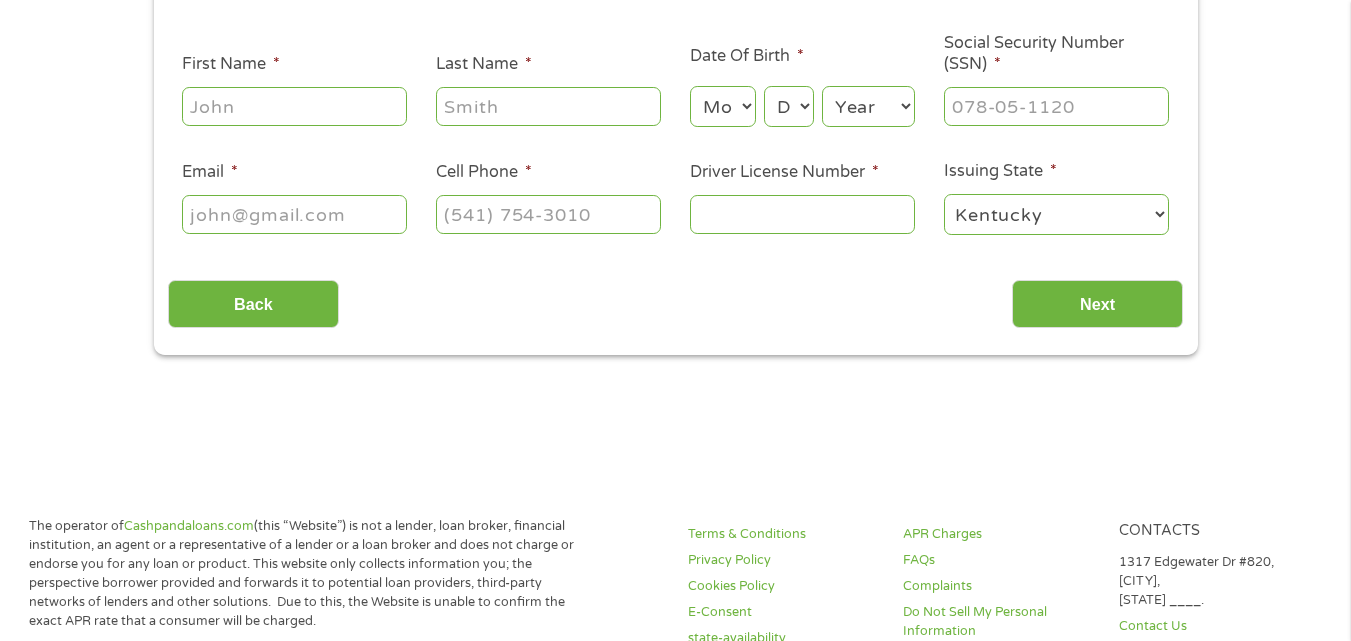 scroll, scrollTop: 0, scrollLeft: 0, axis: both 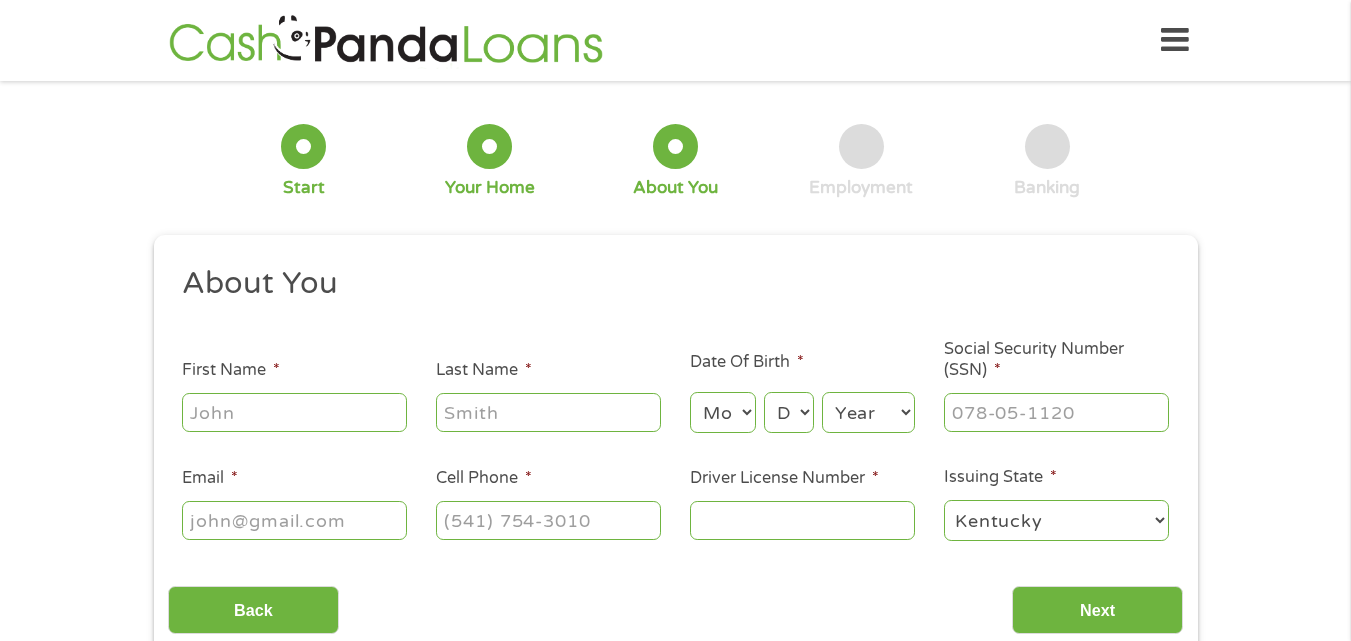 click on "[FIRST] [NAME] *" at bounding box center (294, 412) 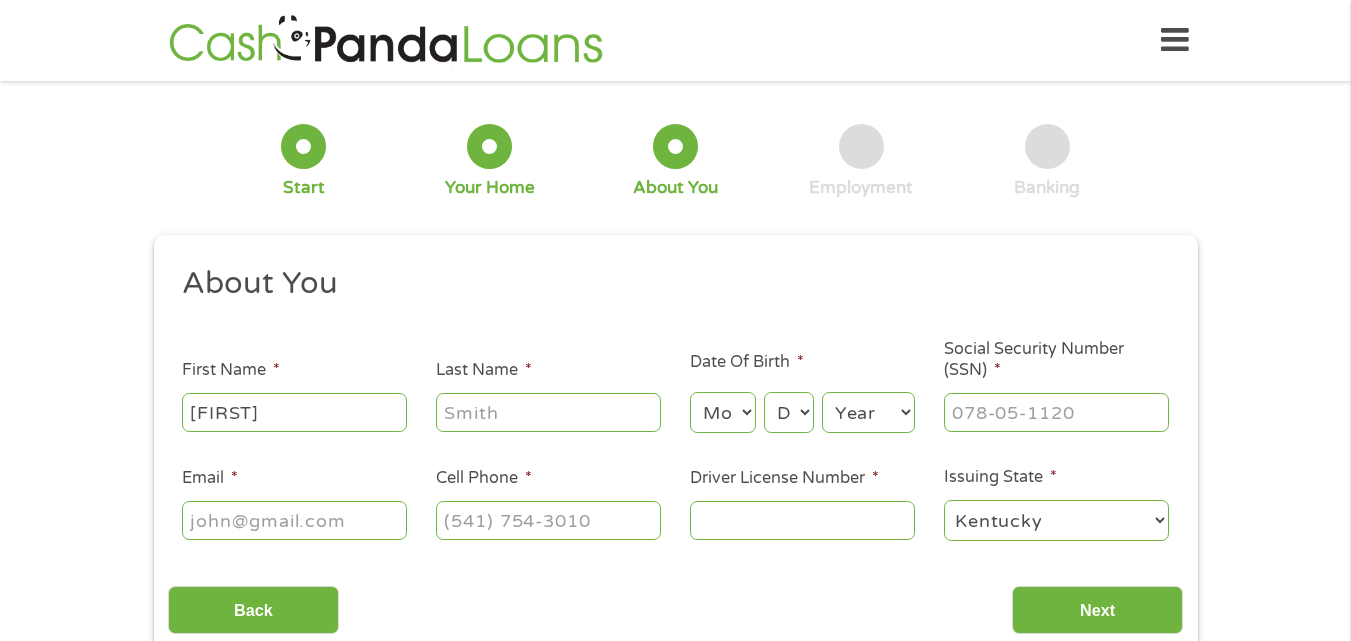type on "[FIRST]" 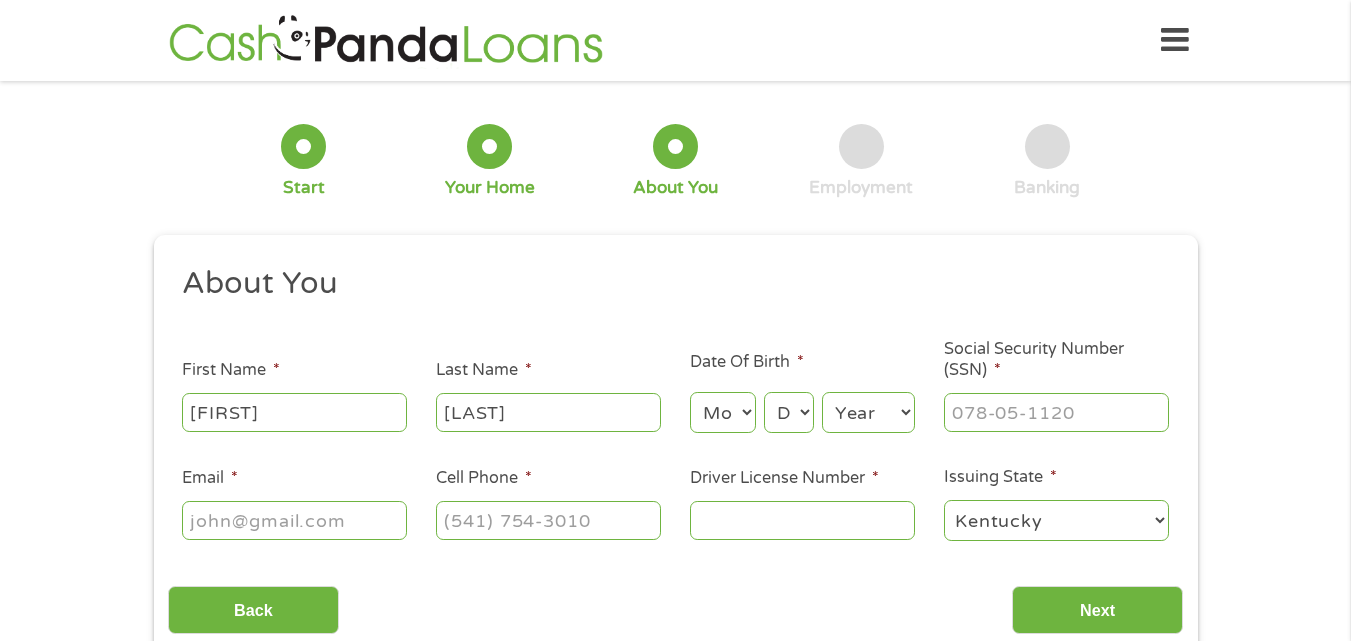 type on "[LAST]" 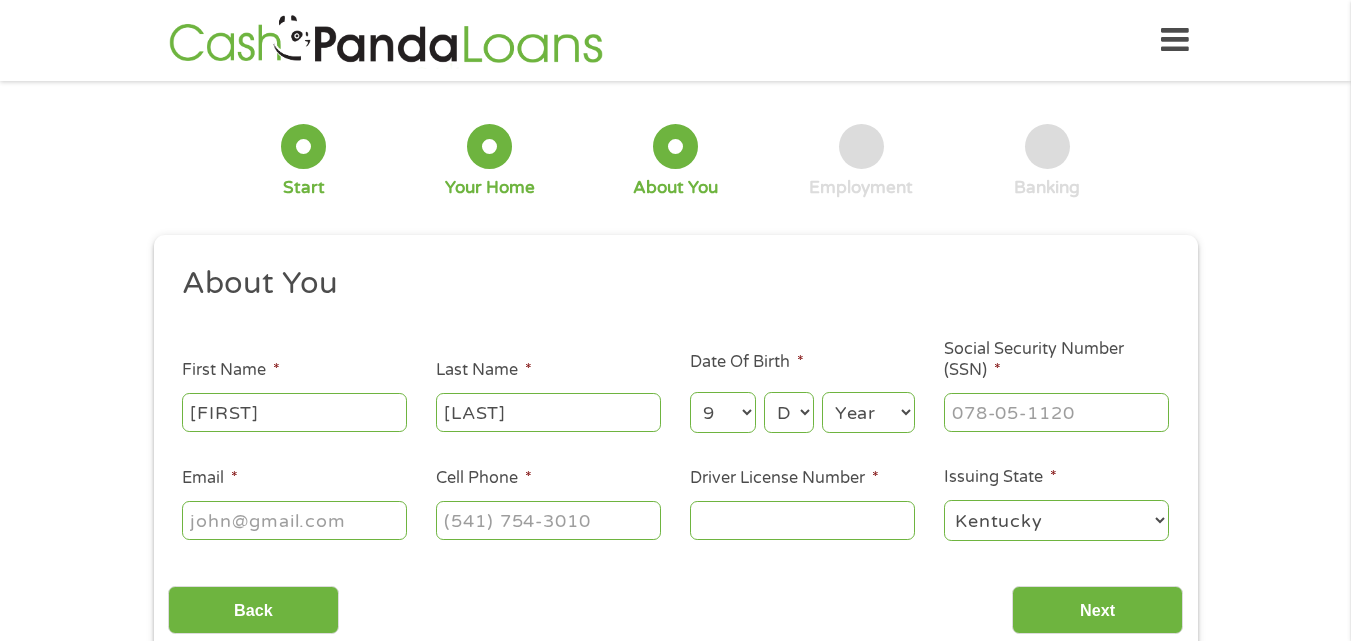 select on "8" 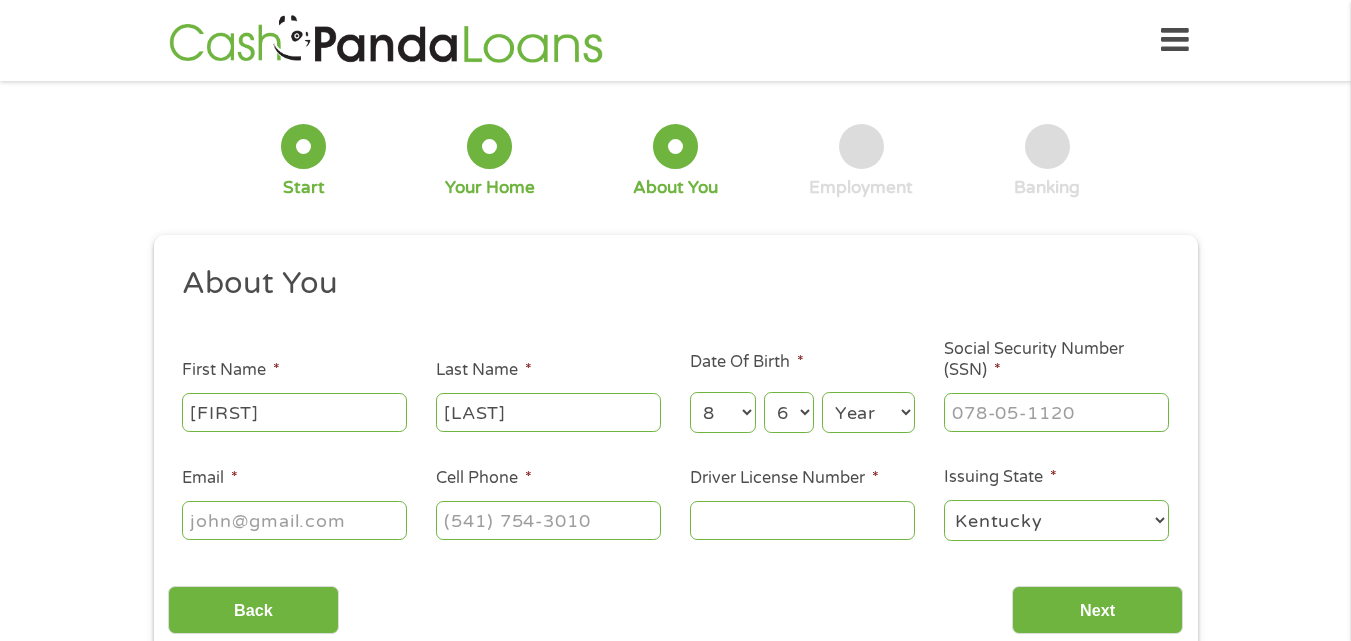 select on "7" 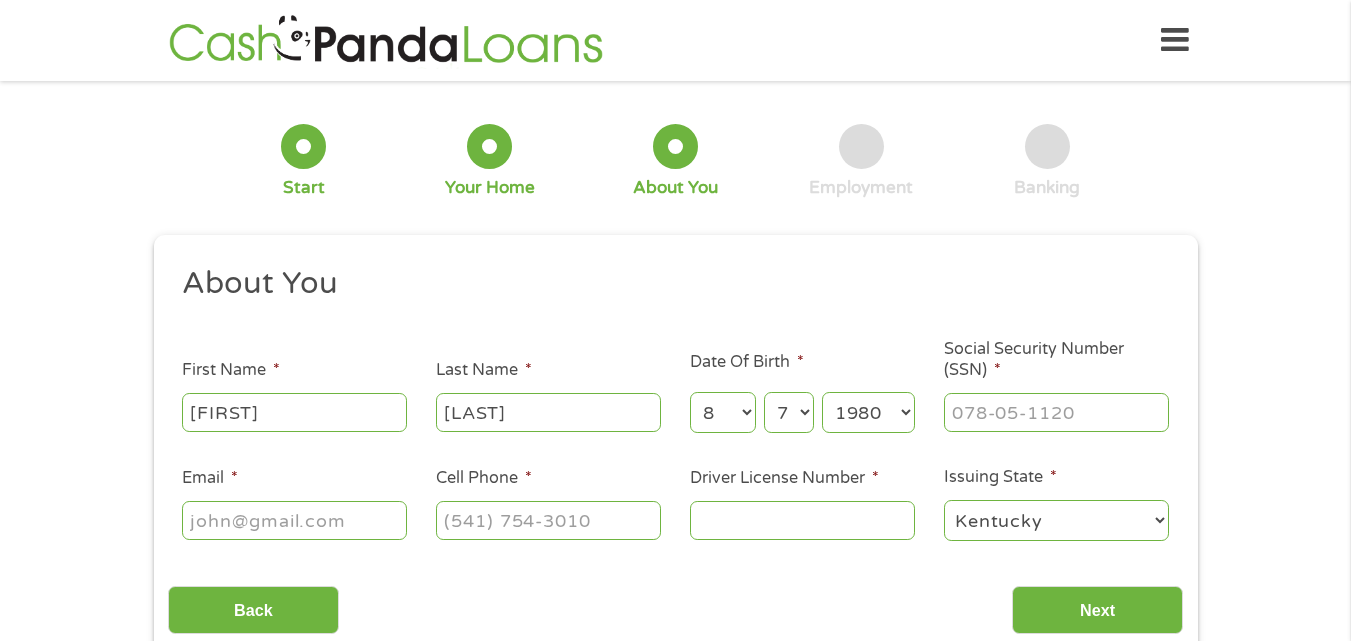 select on "1979" 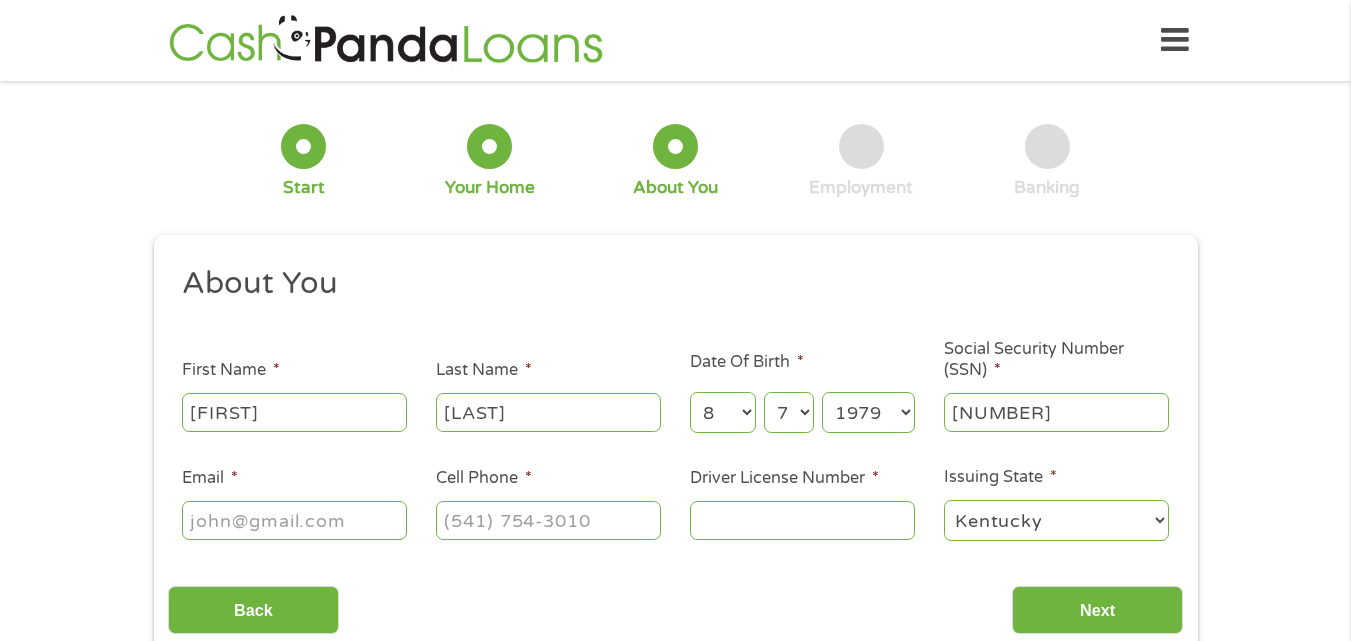 type on "[PHONE]" 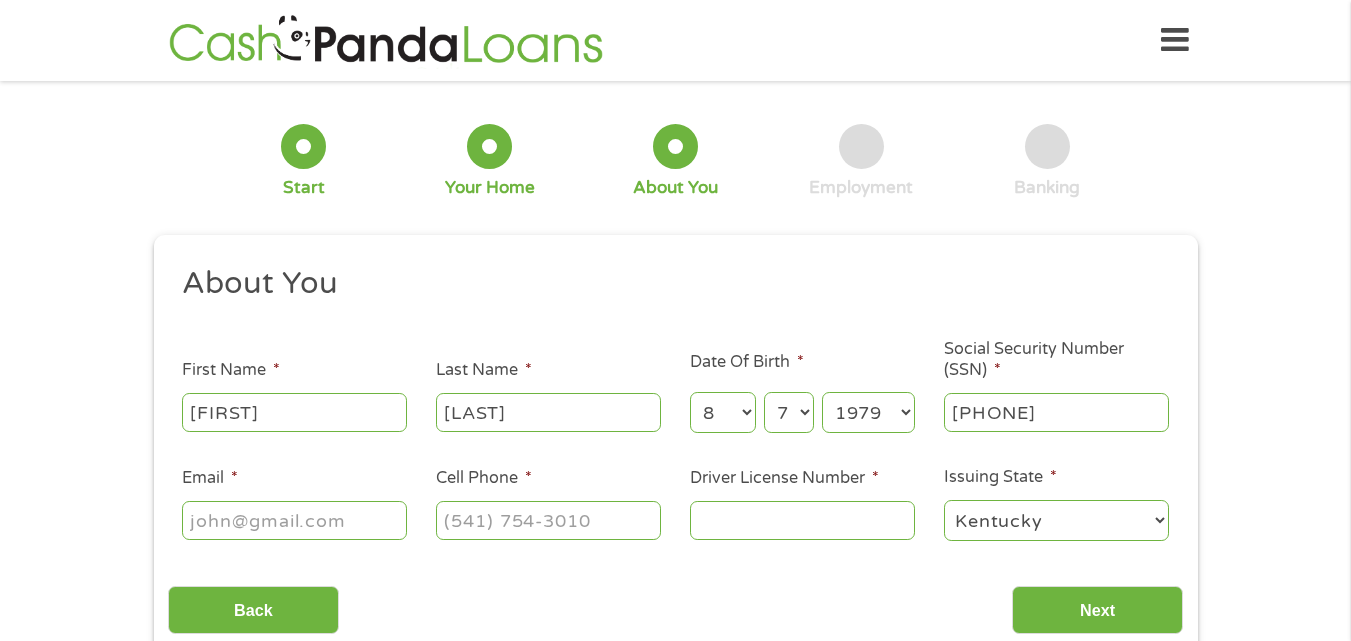 click on "Email *" at bounding box center [294, 520] 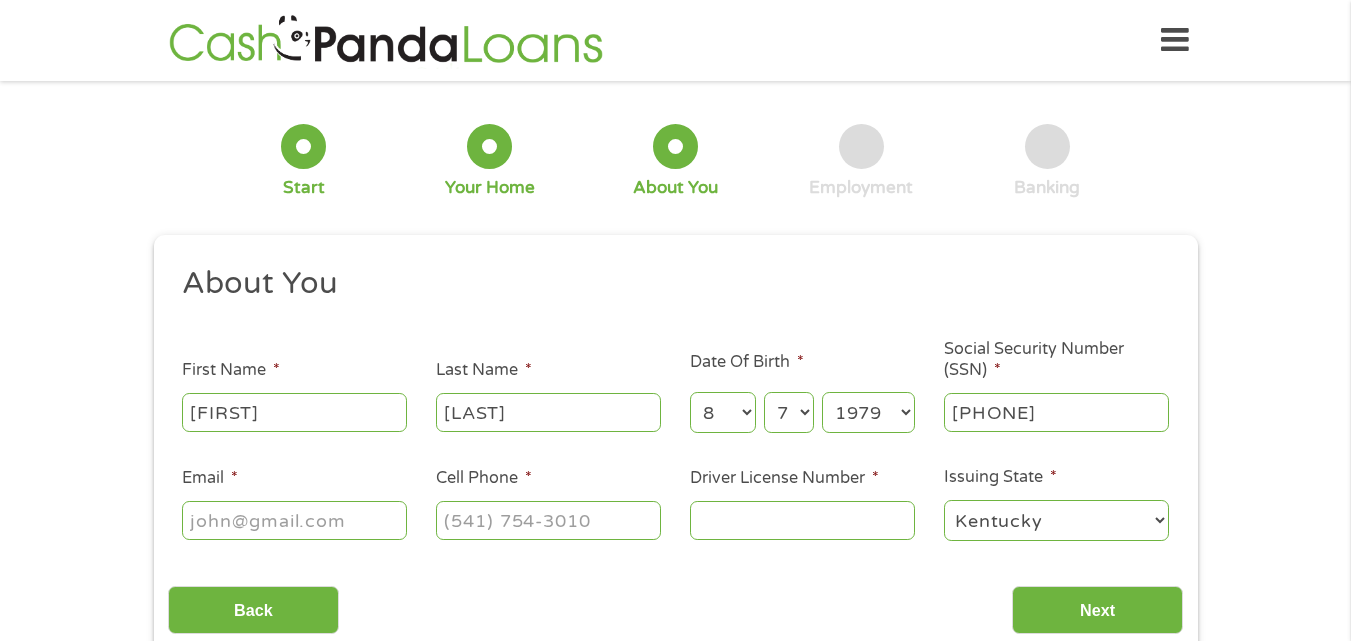 type on "[EMAIL]" 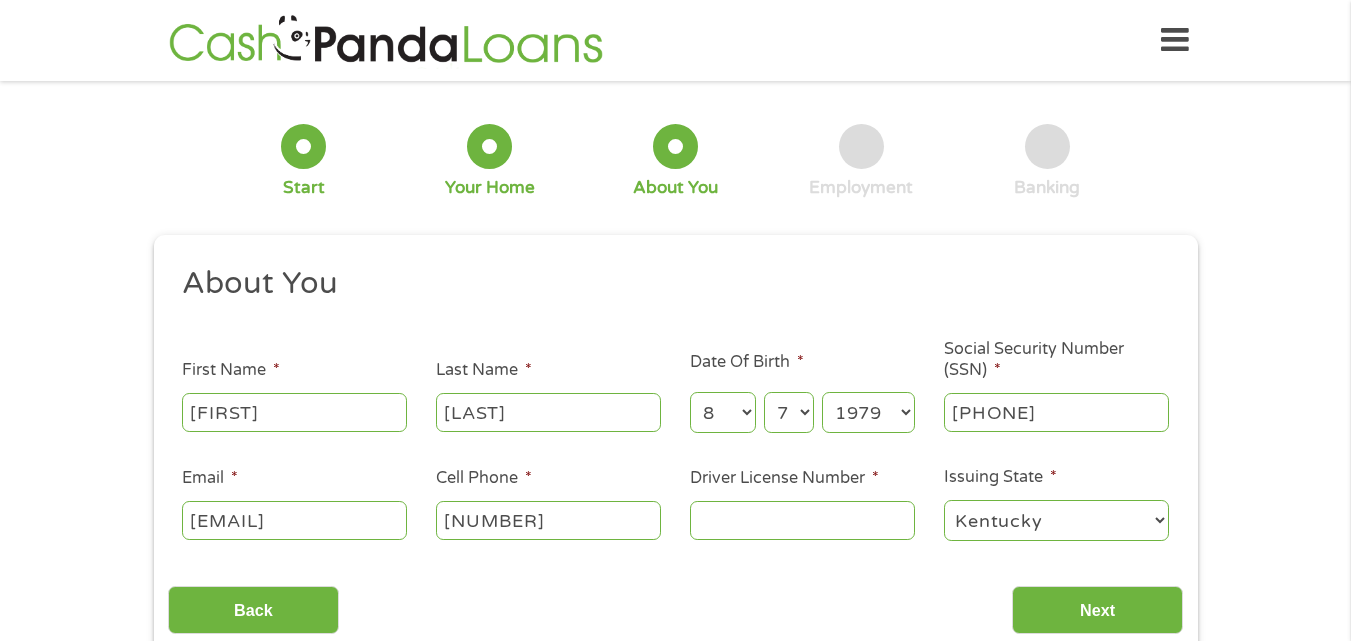 type on "[PHONE]" 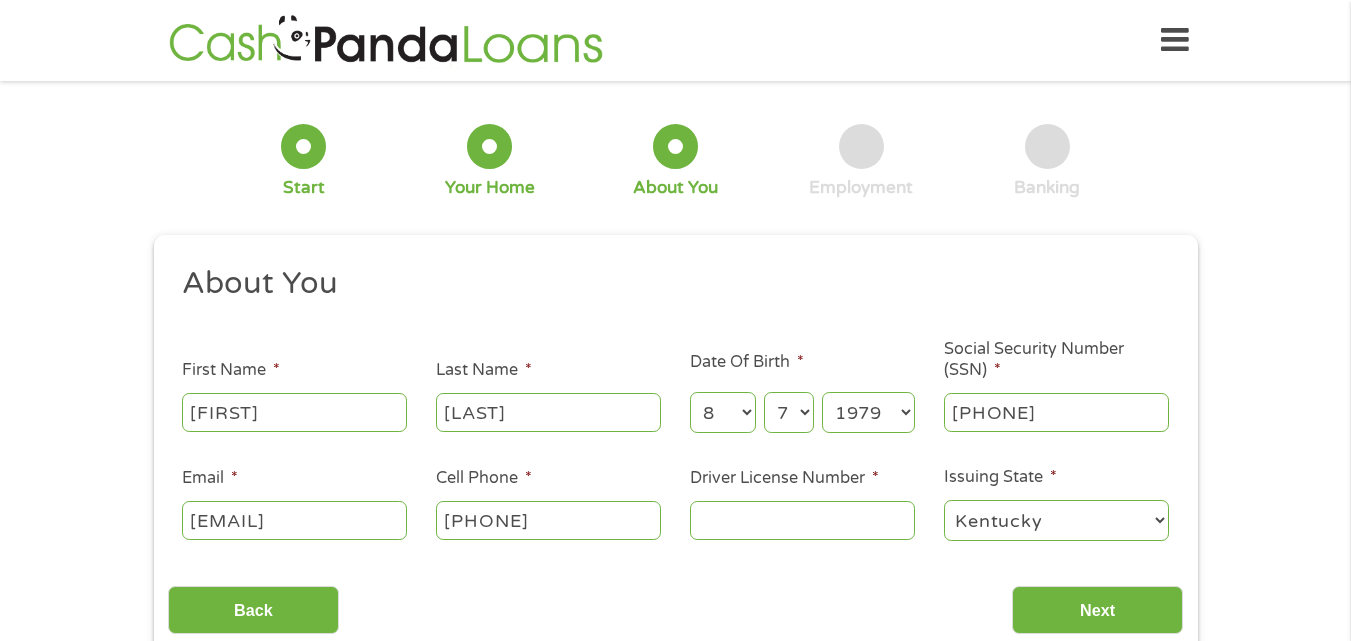 click on "Driver License Number *" at bounding box center (802, 520) 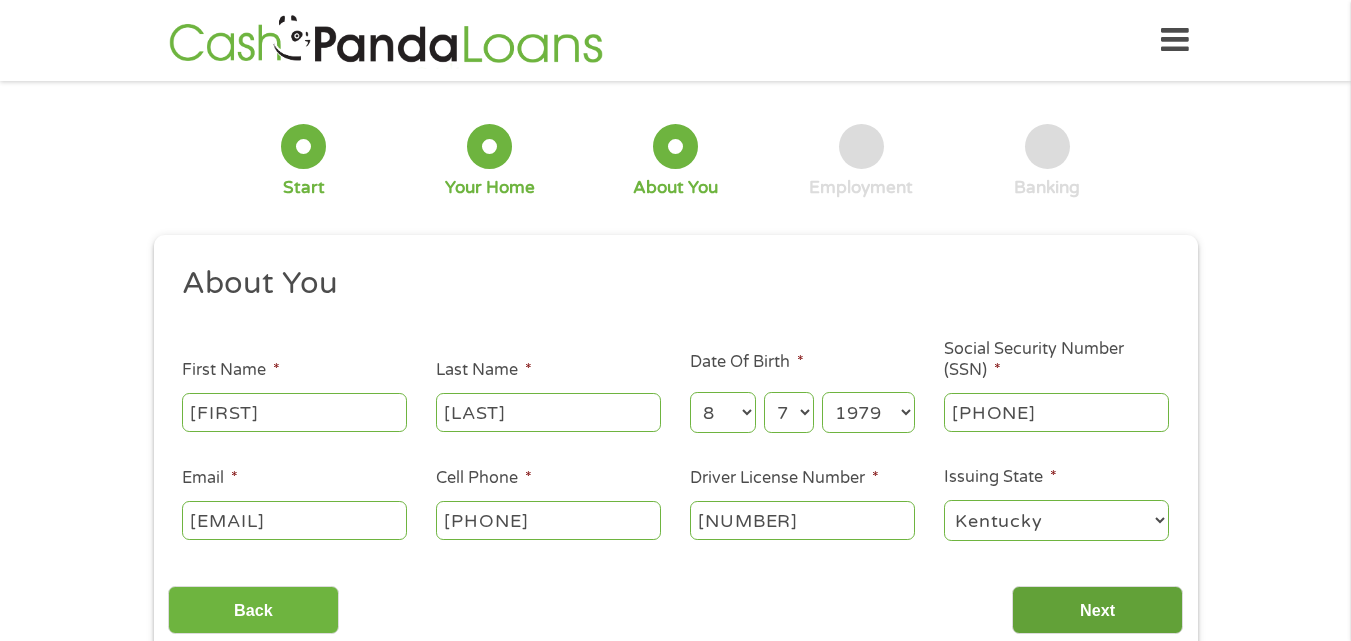 type on "[NUMBER]" 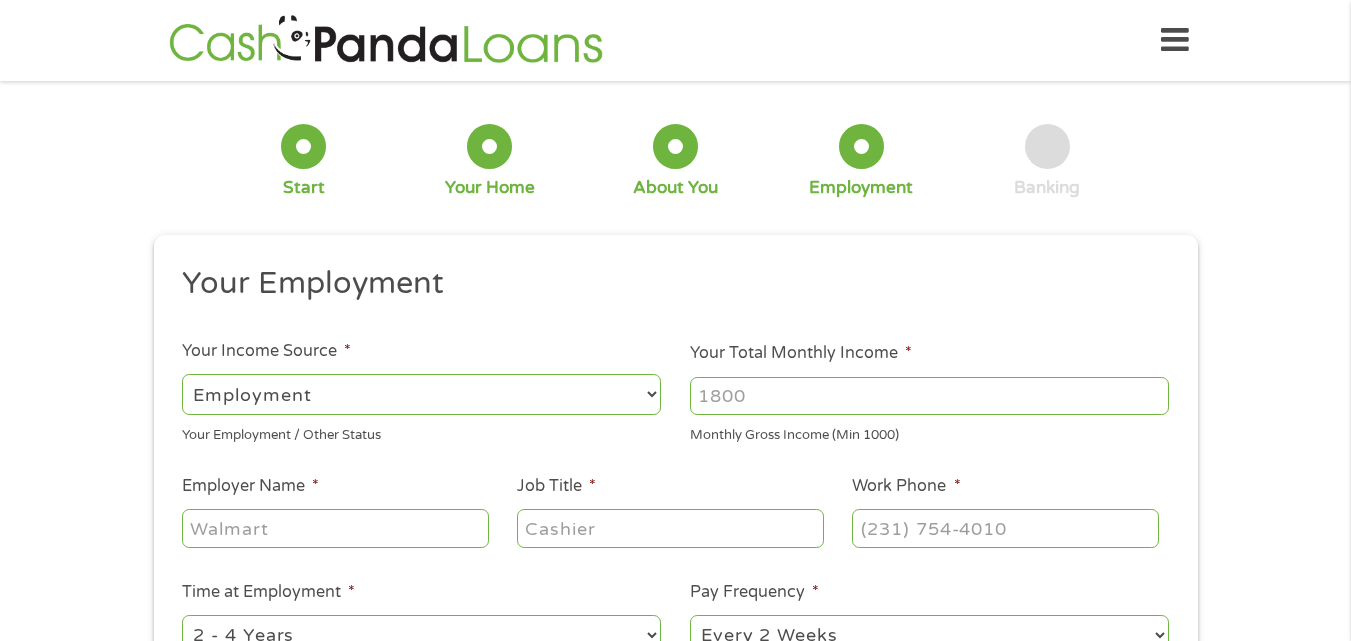 scroll, scrollTop: 8, scrollLeft: 8, axis: both 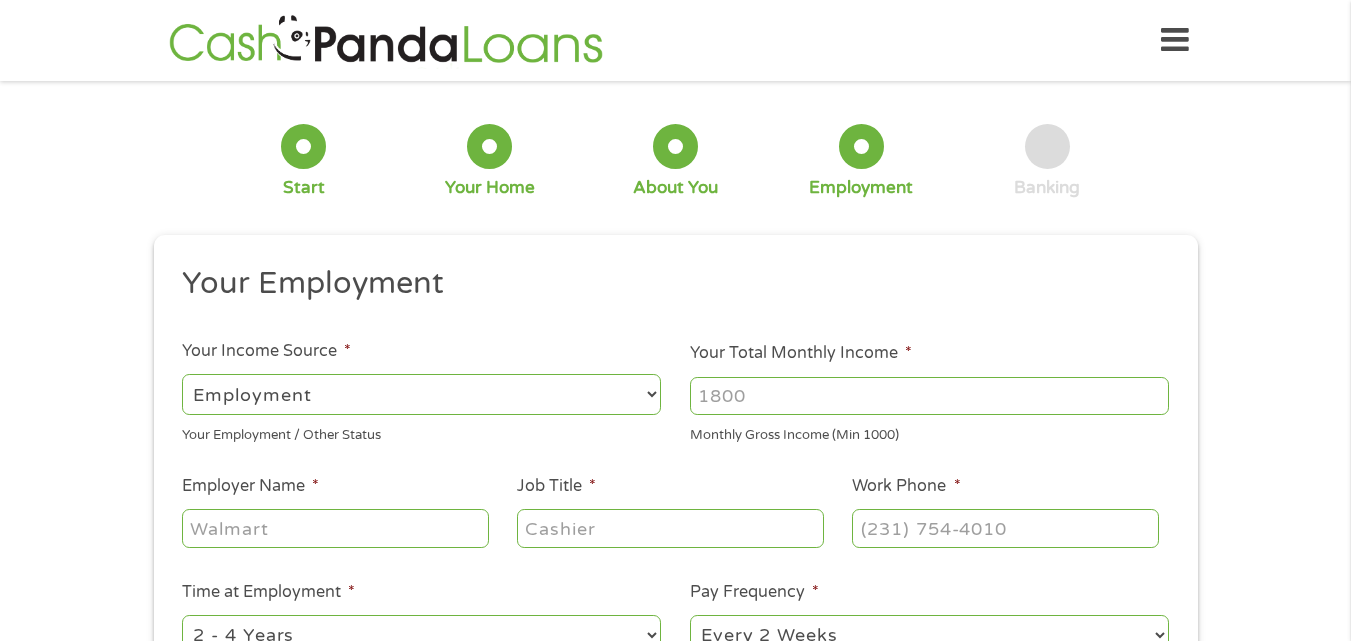 click on "Your Total Monthly Income *" at bounding box center [929, 396] 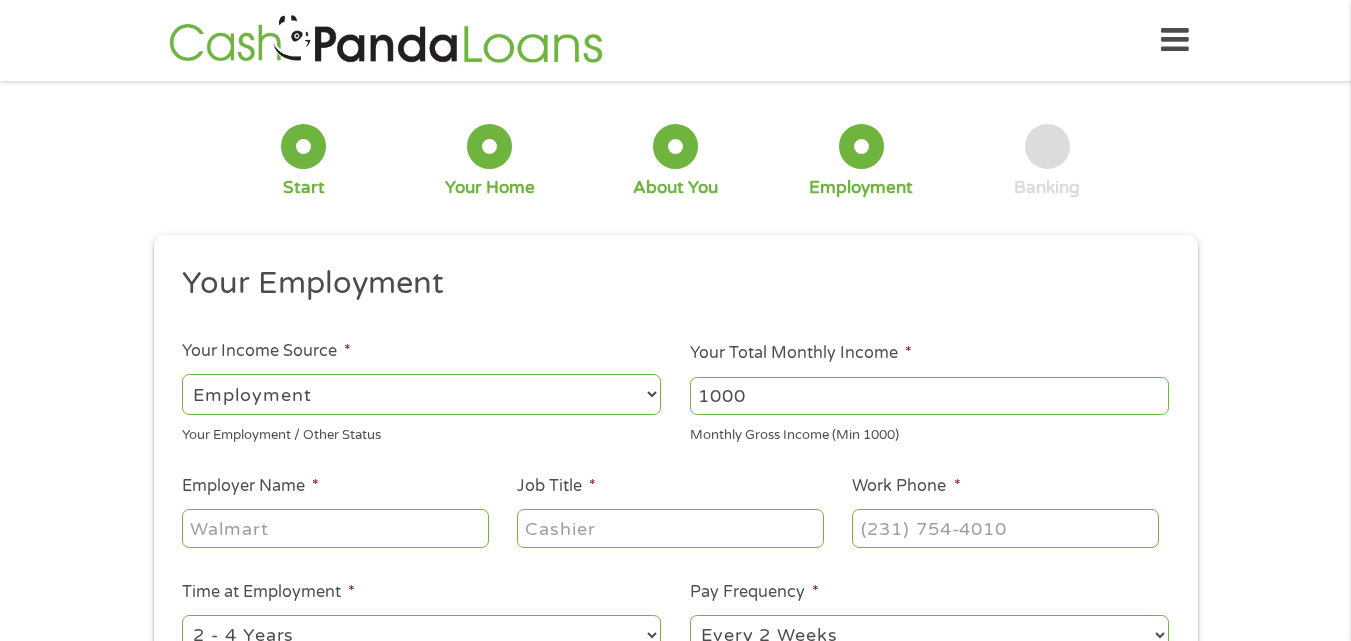 click on "1000" at bounding box center (929, 396) 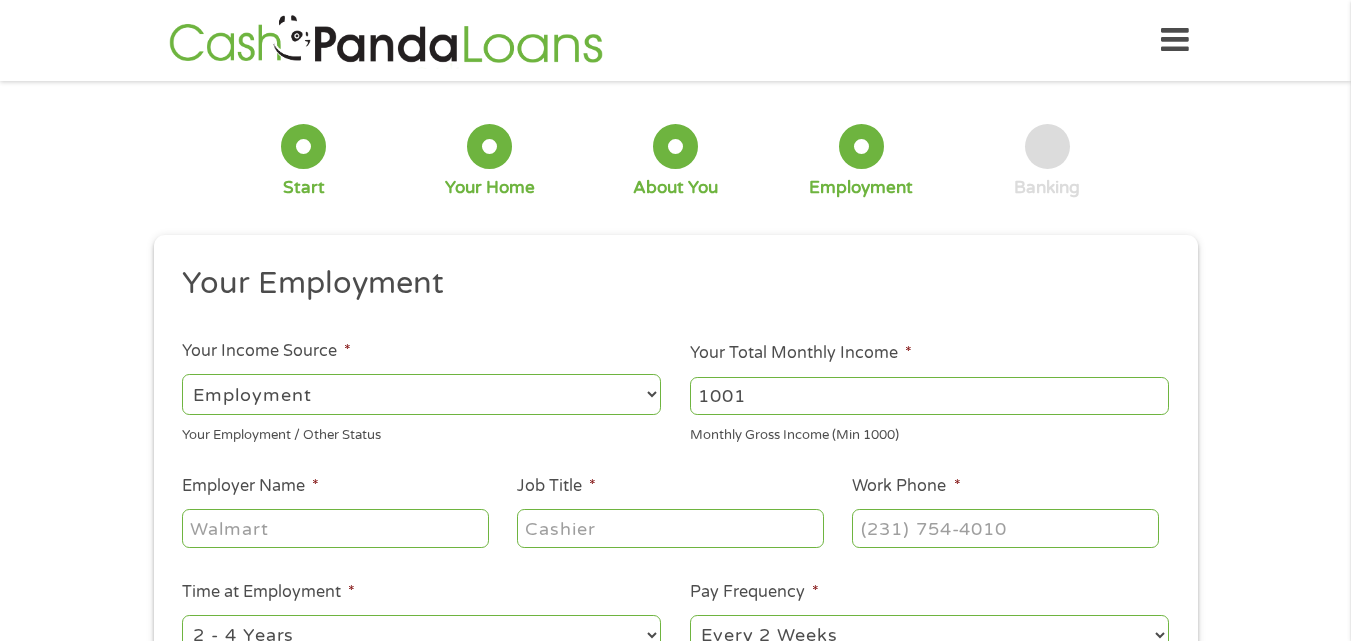 click on "1001" at bounding box center (929, 396) 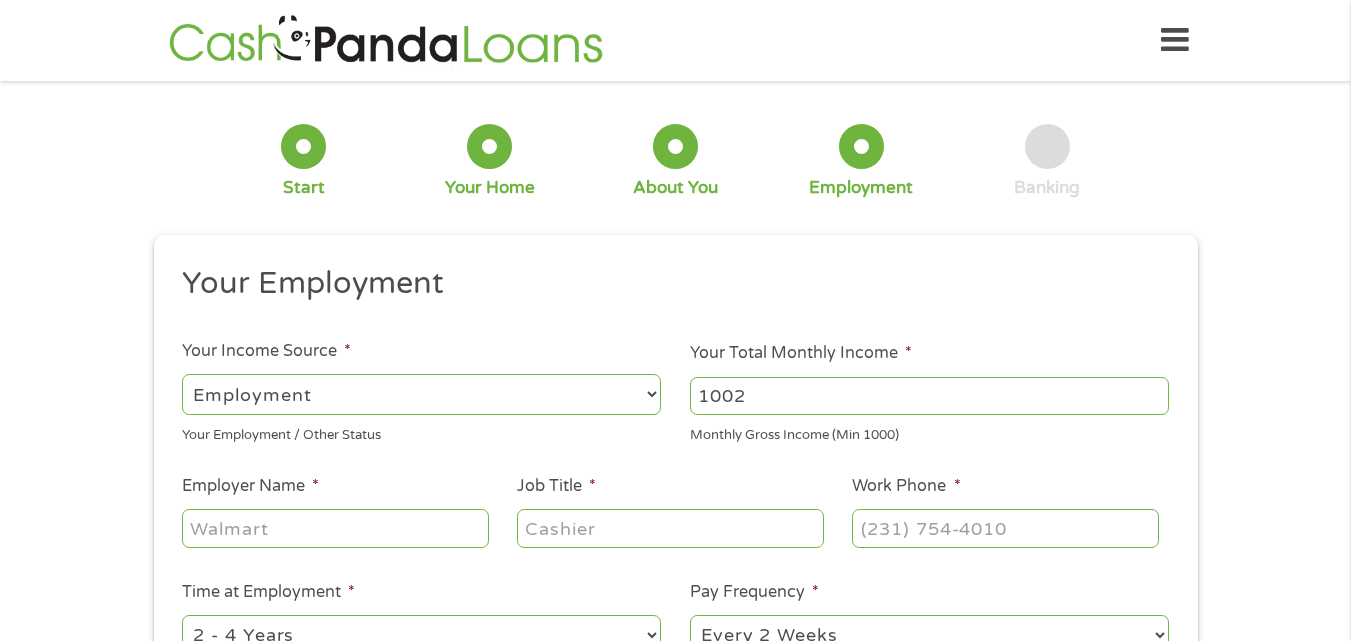 click on "1002" at bounding box center (929, 396) 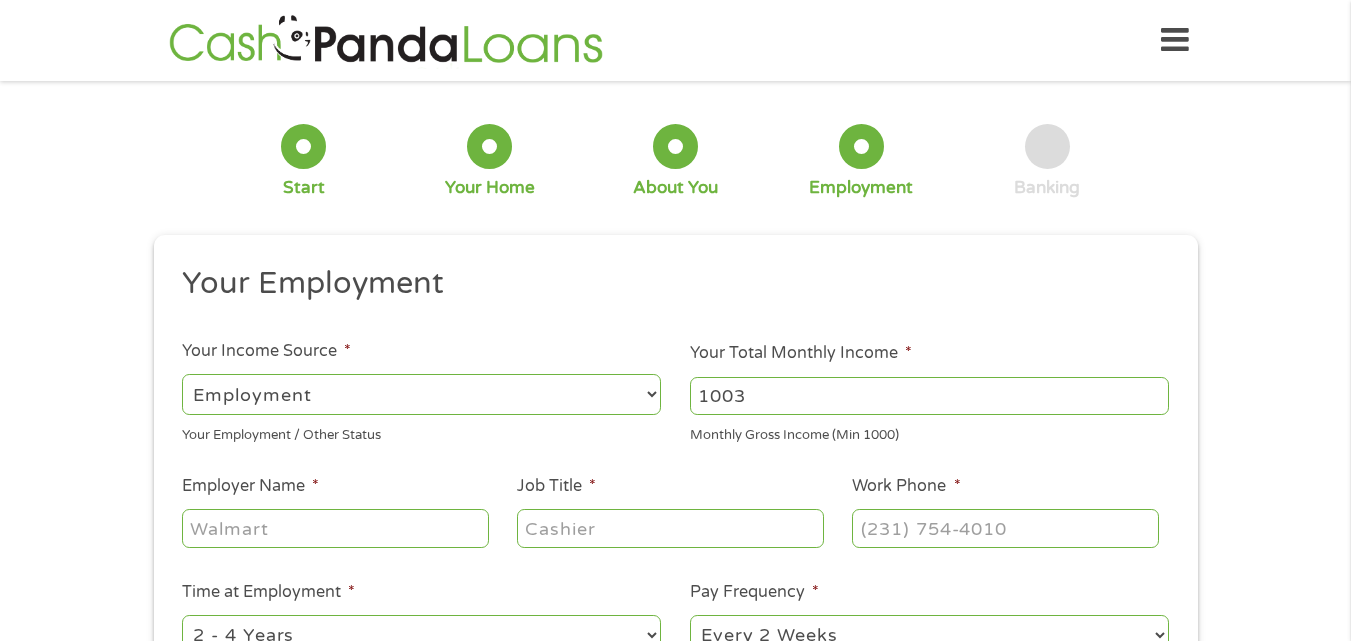 click on "1003" at bounding box center [929, 396] 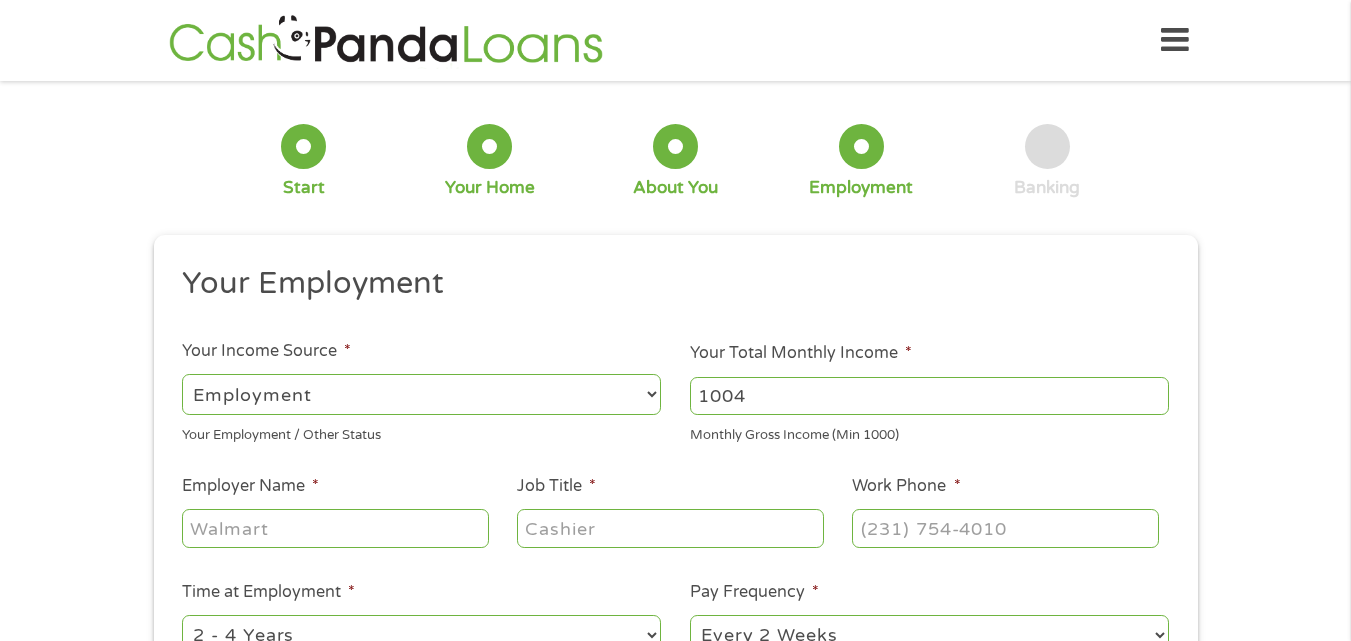 click on "1004" at bounding box center [929, 396] 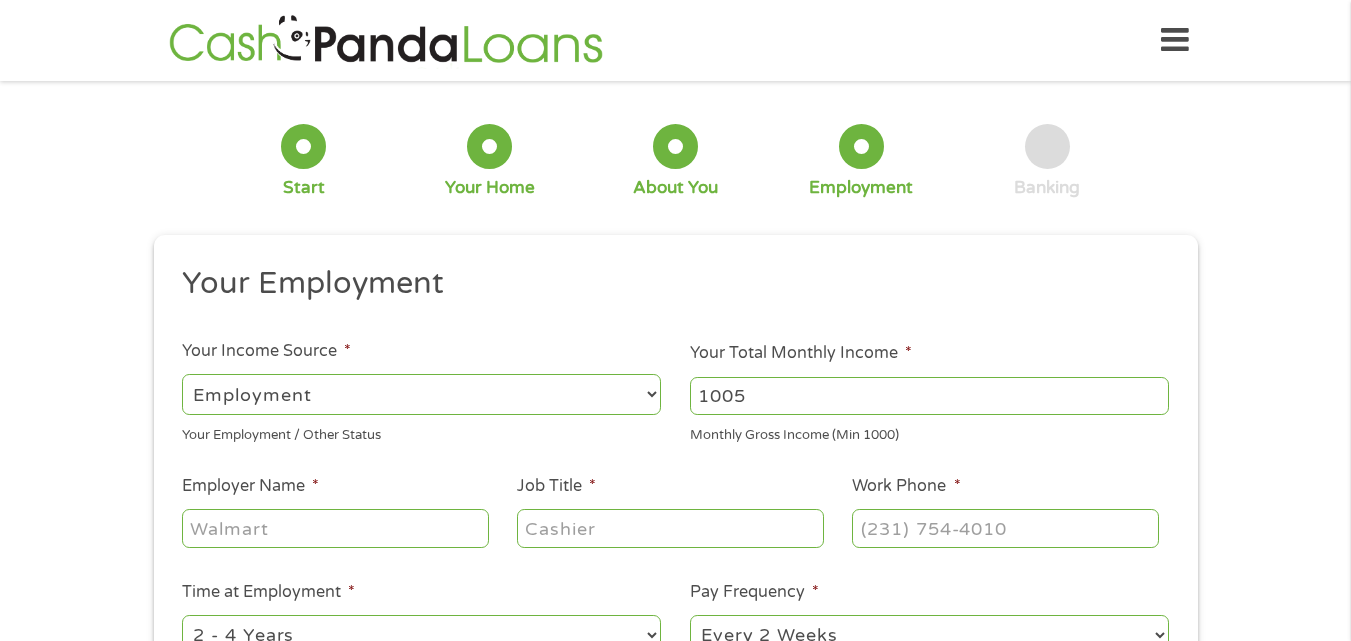 click on "1005" at bounding box center [929, 396] 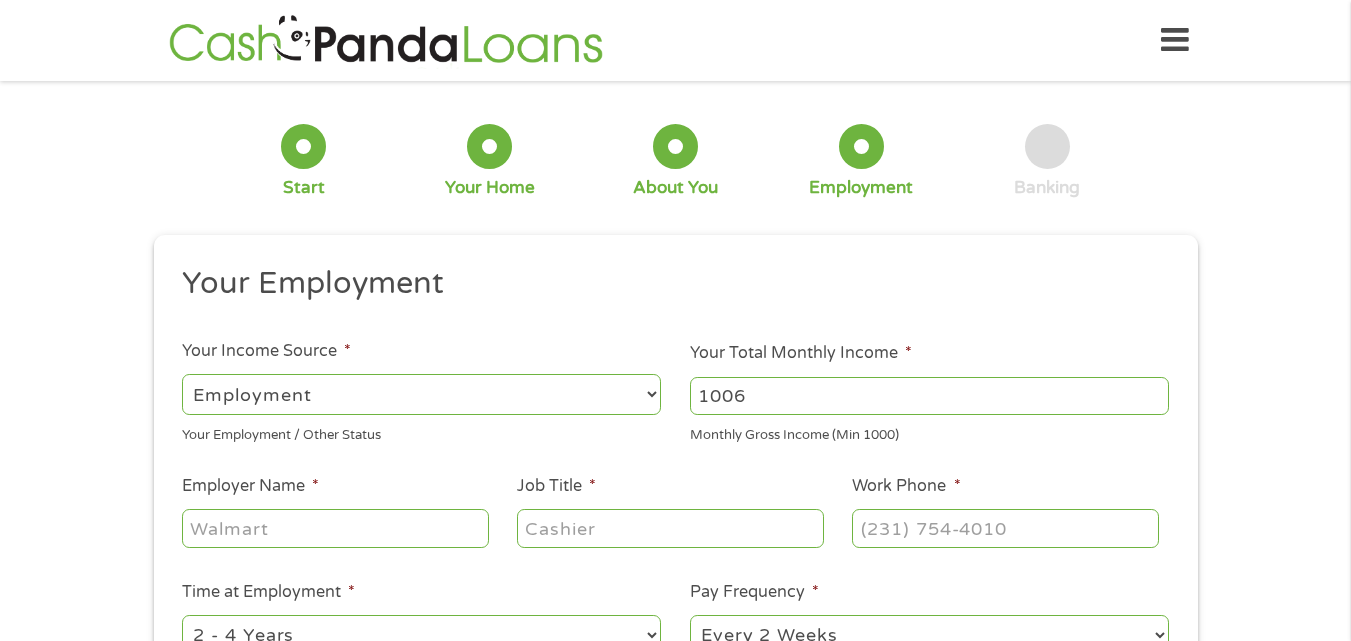 click on "1006" at bounding box center [929, 396] 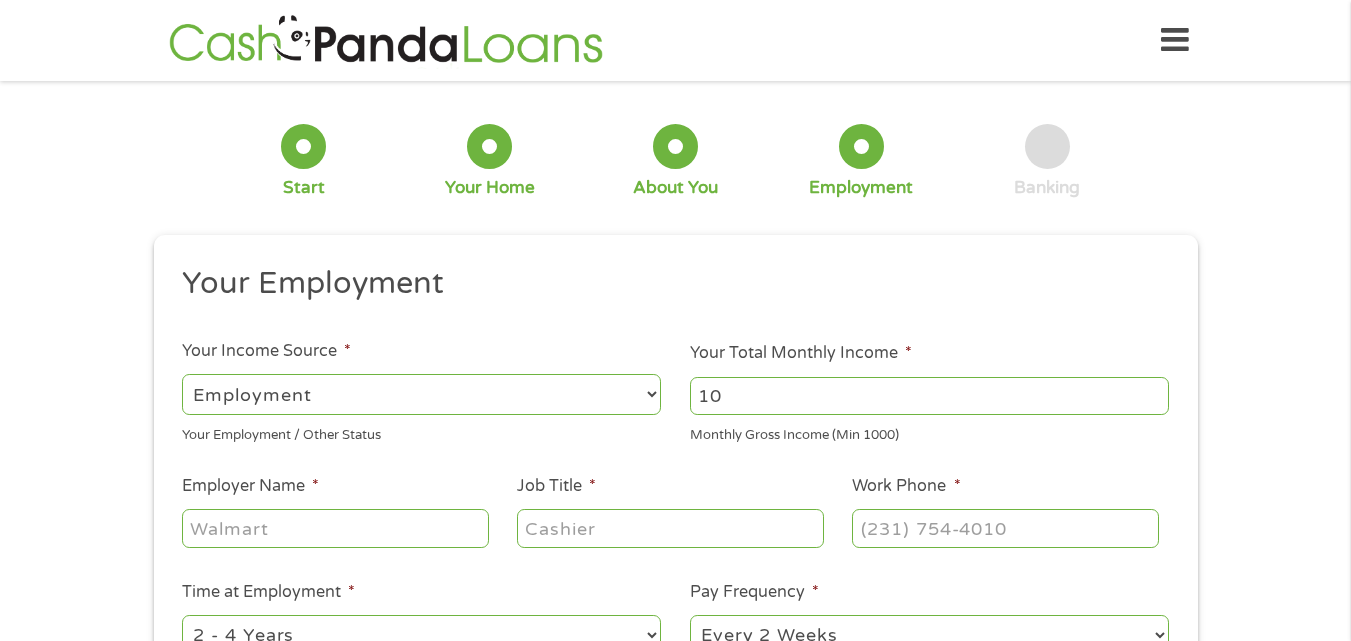 type on "1" 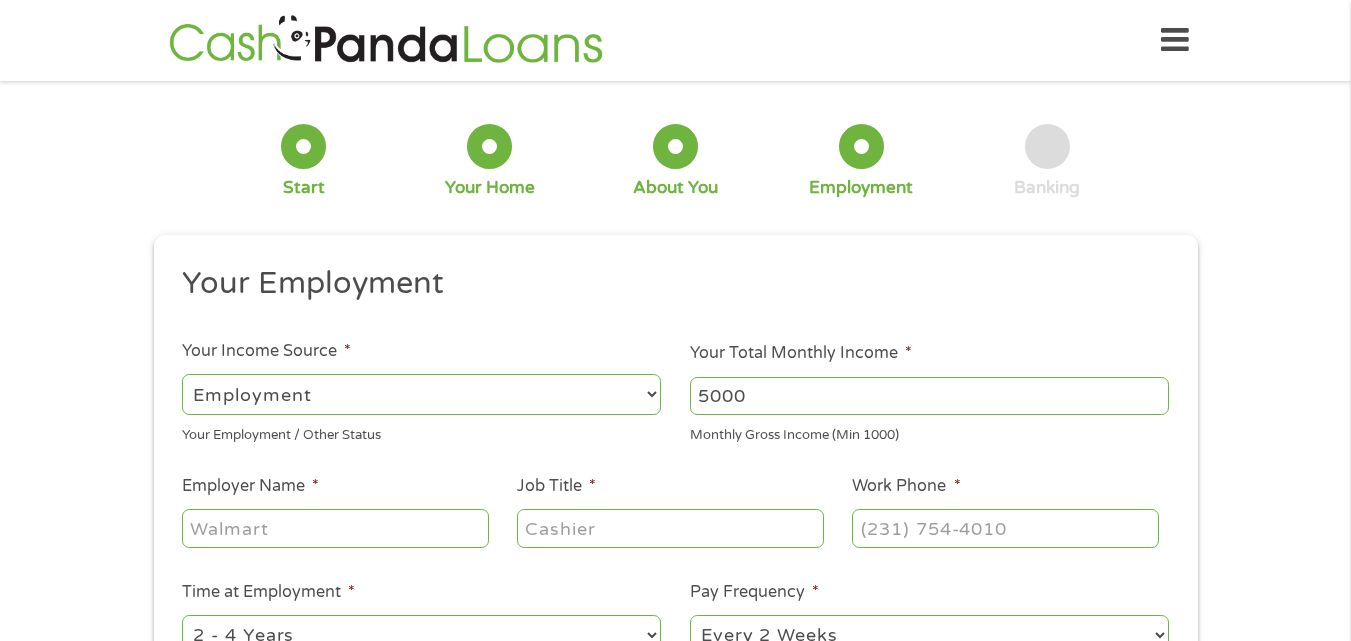 type on "5000" 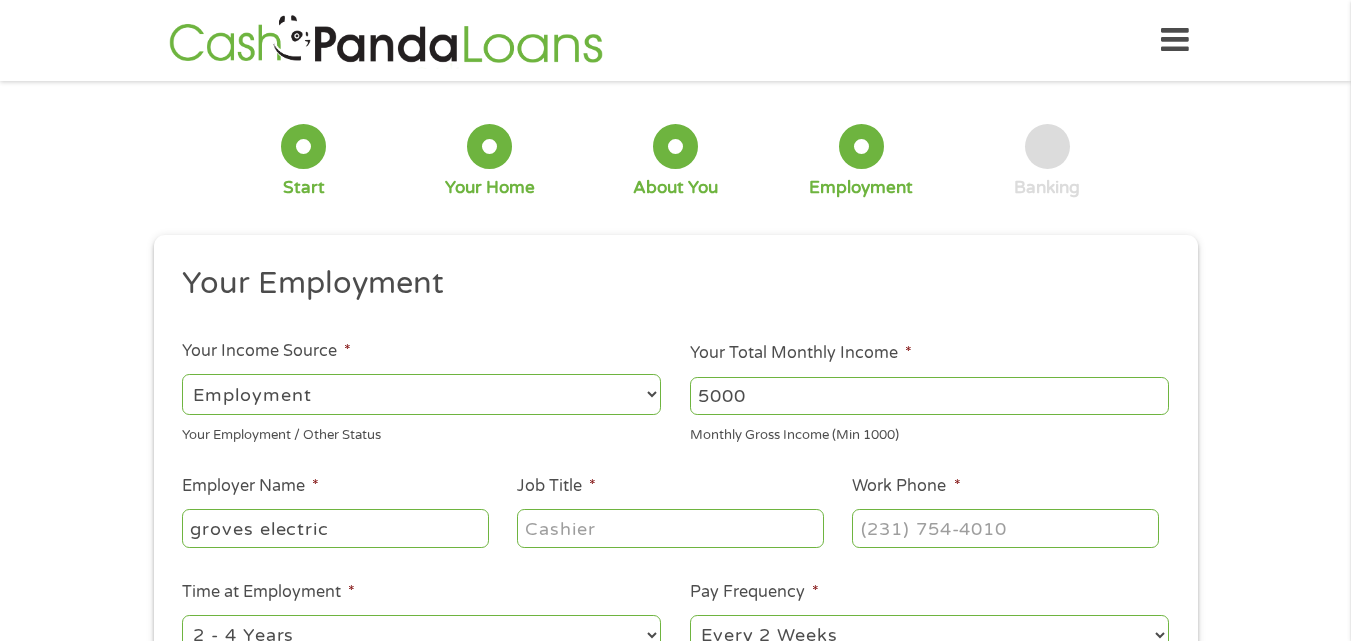 type on "groves electric" 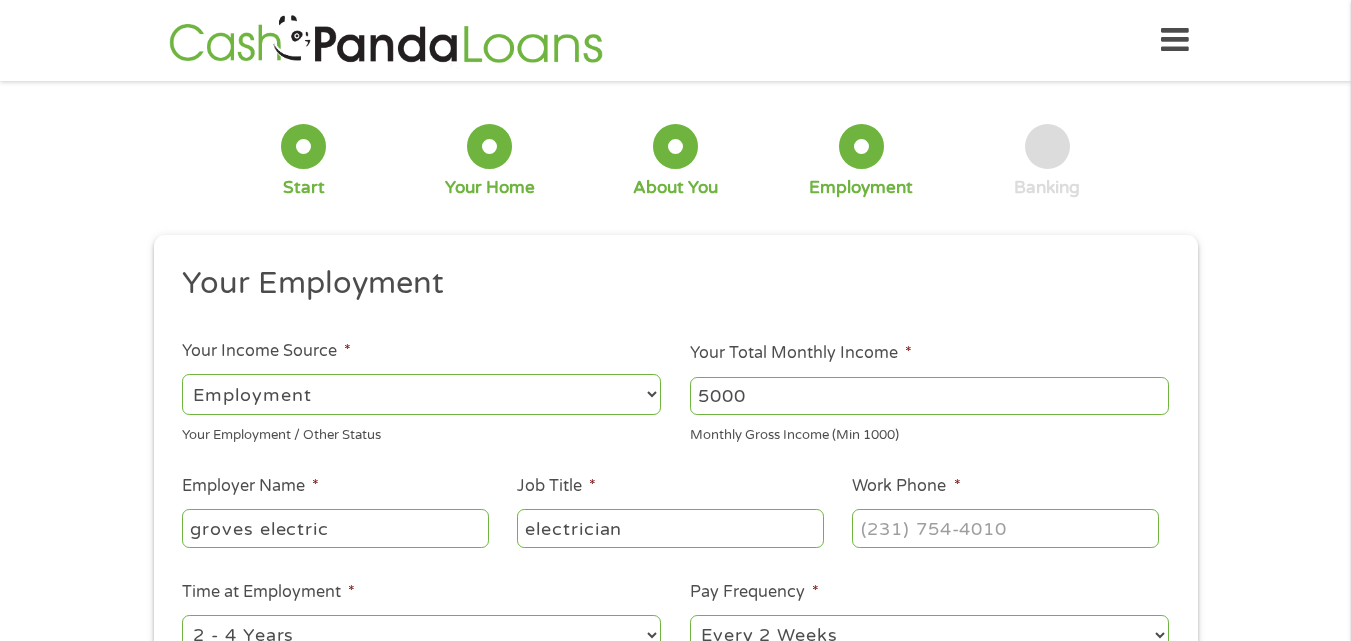type on "electrician" 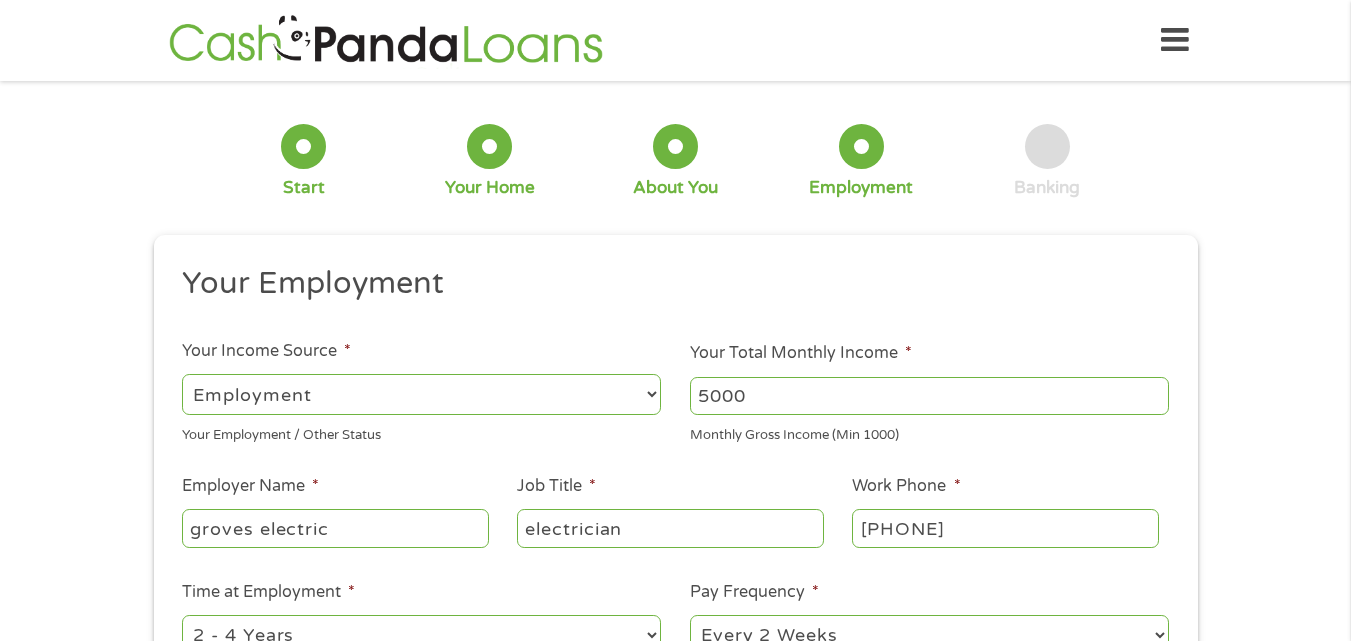 type on "[PHONE]" 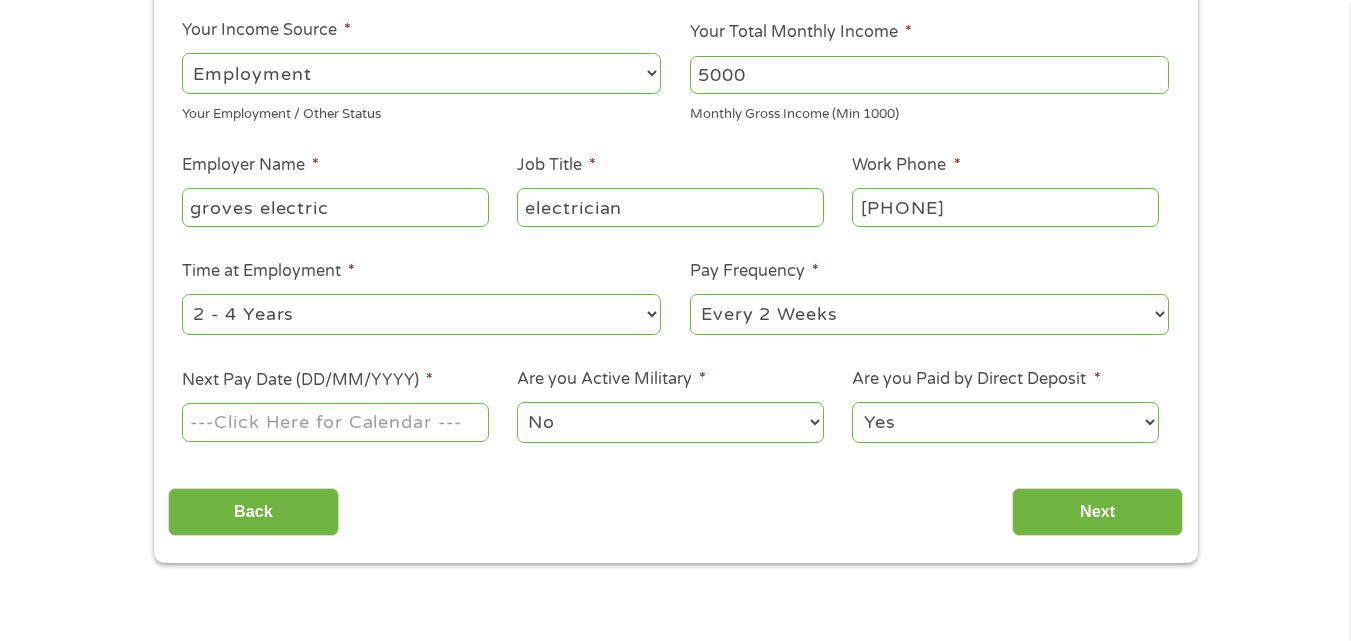 scroll, scrollTop: 329, scrollLeft: 0, axis: vertical 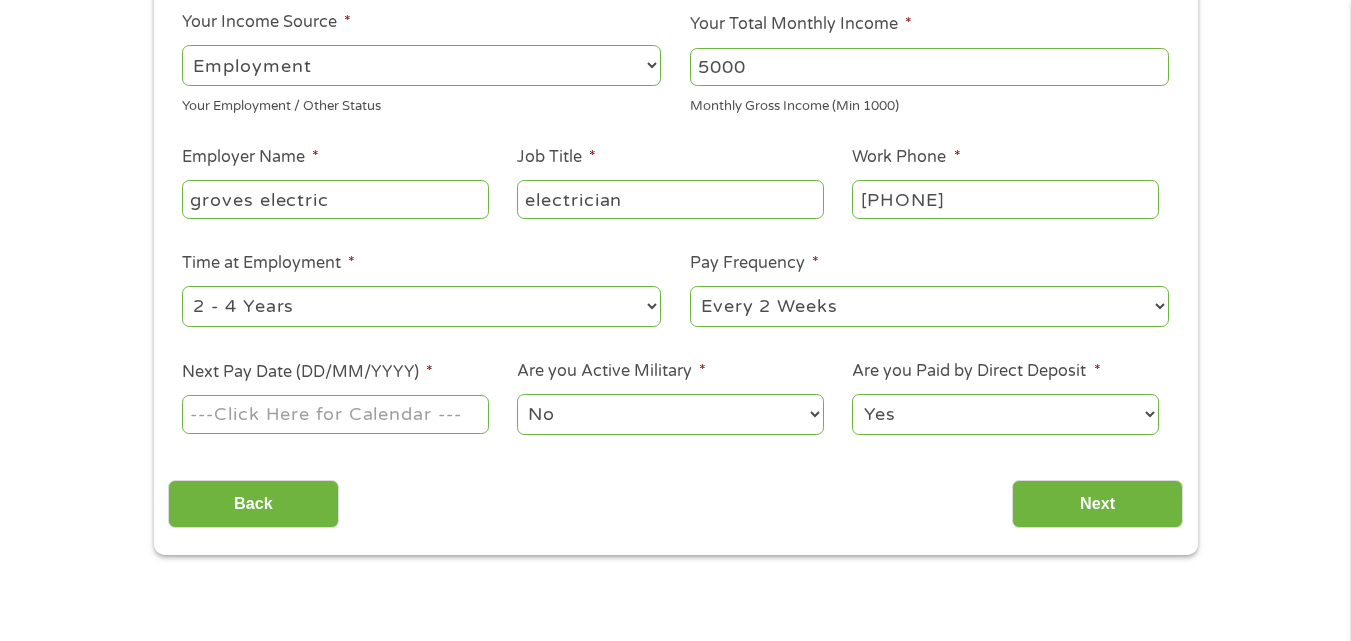 click on "--- Choose one --- 1 Year or less 1 - 2 Years 2 - 4 Years Over 4 Years" at bounding box center (421, 306) 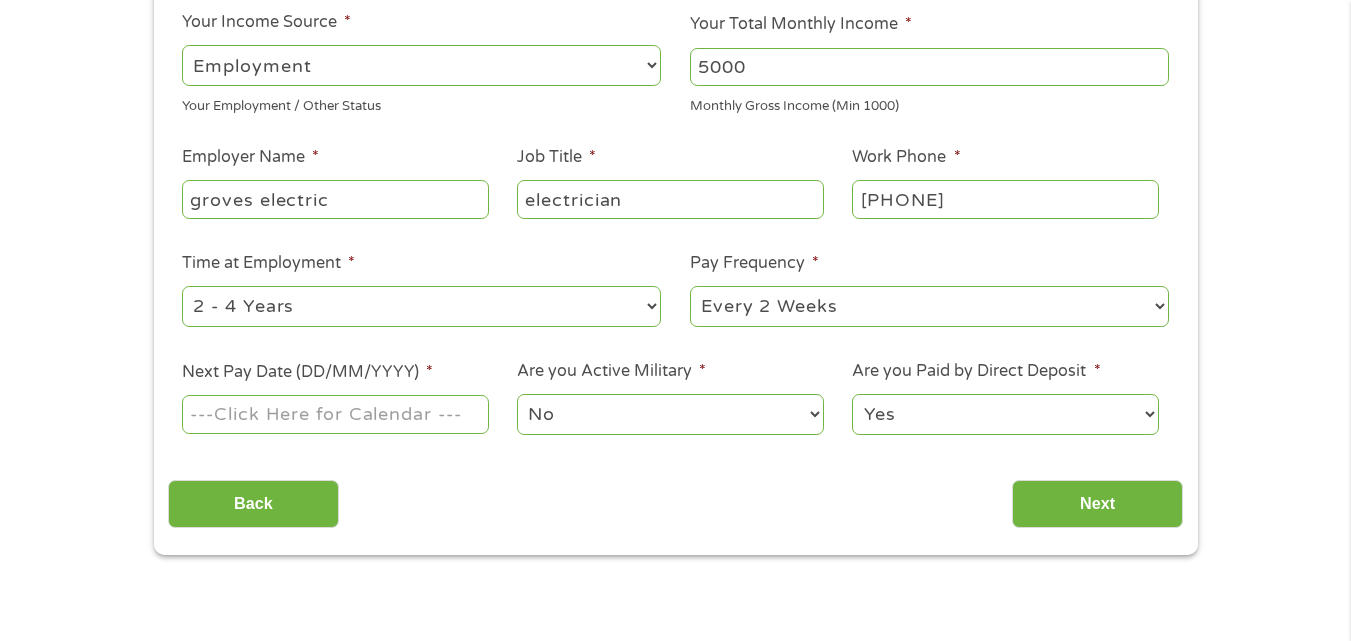 select on "60months" 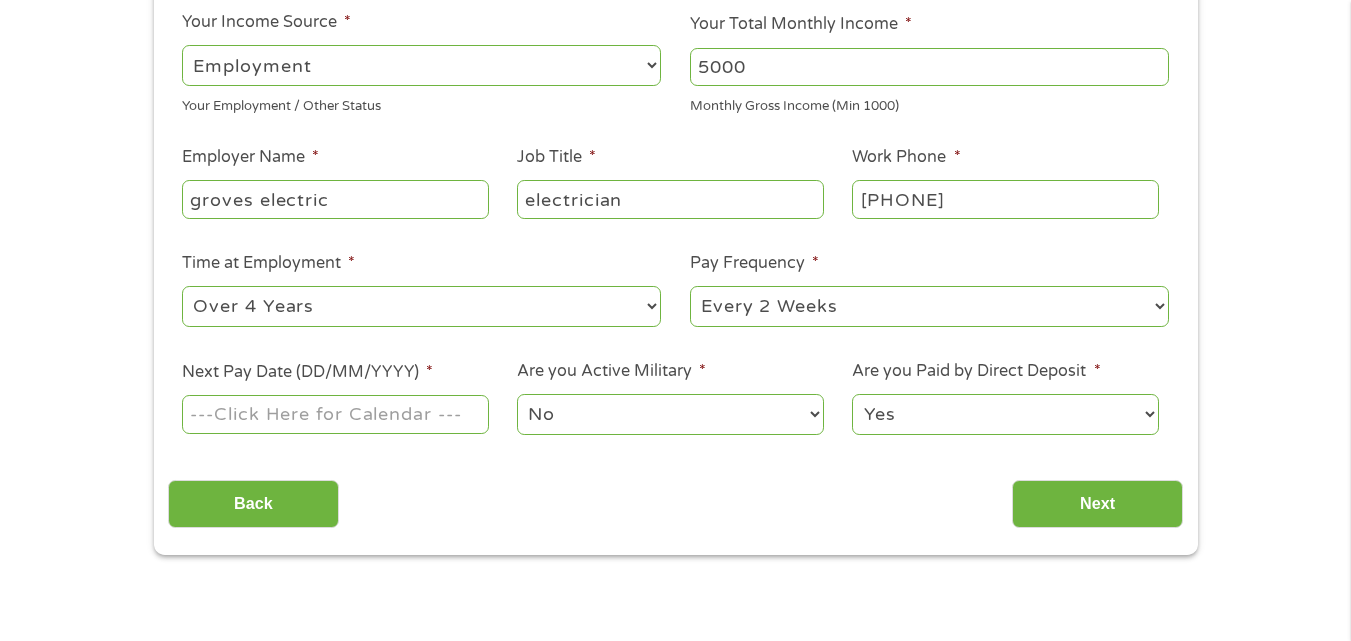 click on "--- Choose one --- 1 Year or less 1 - 2 Years 2 - 4 Years Over 4 Years" at bounding box center (421, 306) 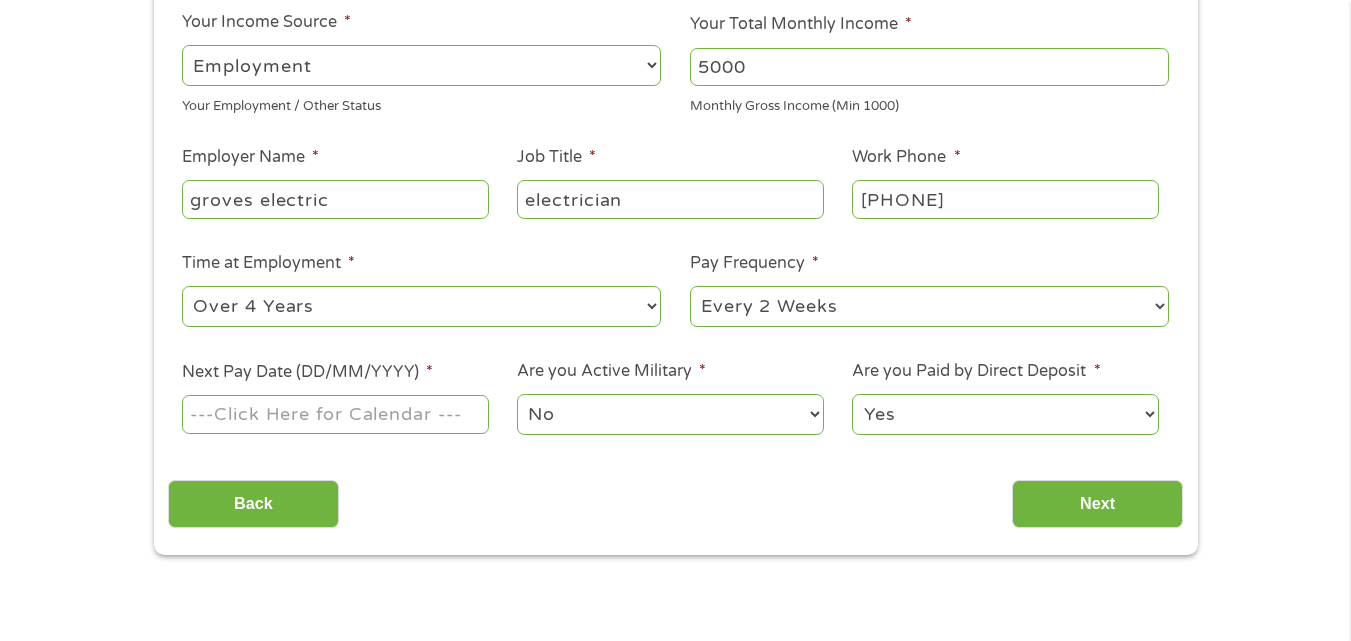 click on "--- Choose one --- Every 2 Weeks Every Week Monthly Semi-Monthly" at bounding box center [929, 306] 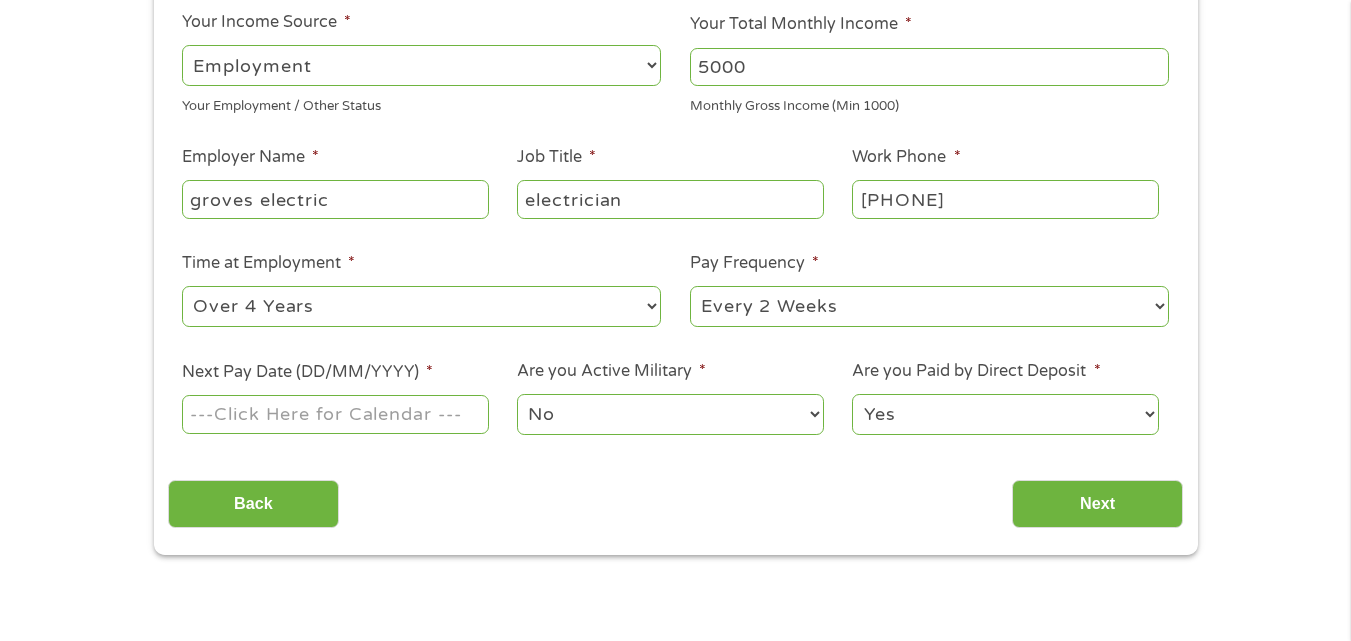 select on "weekly" 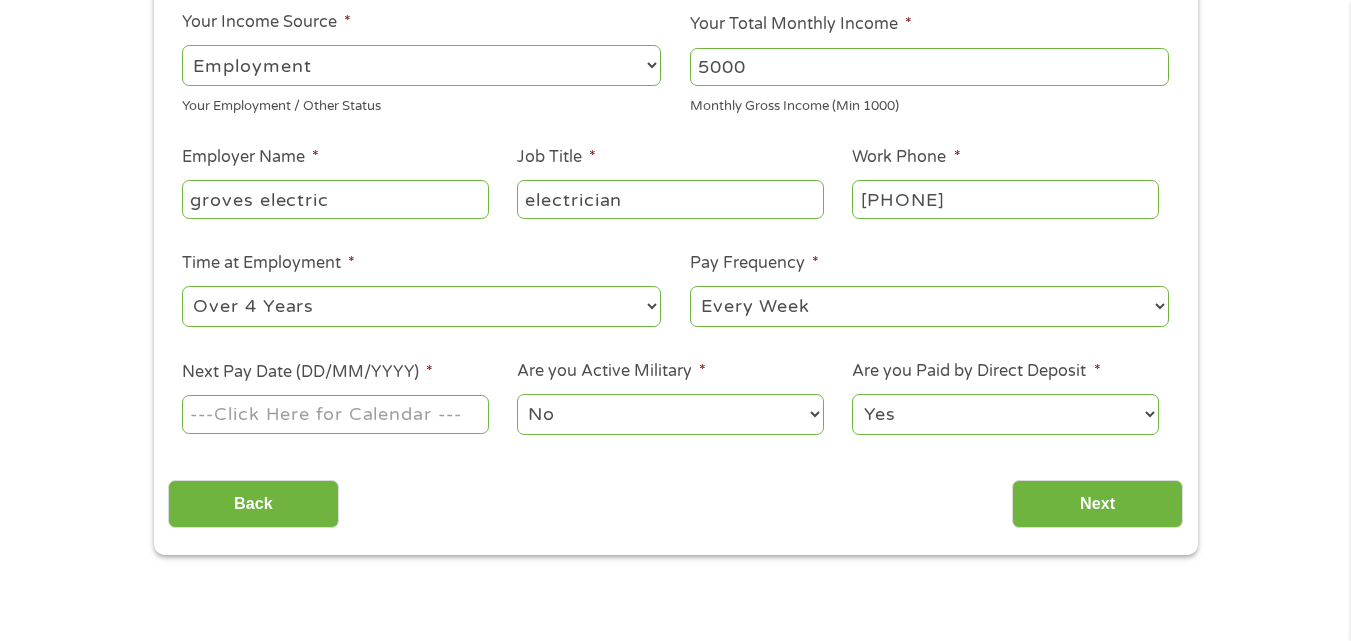 click on "--- Choose one --- Every 2 Weeks Every Week Monthly Semi-Monthly" at bounding box center [929, 306] 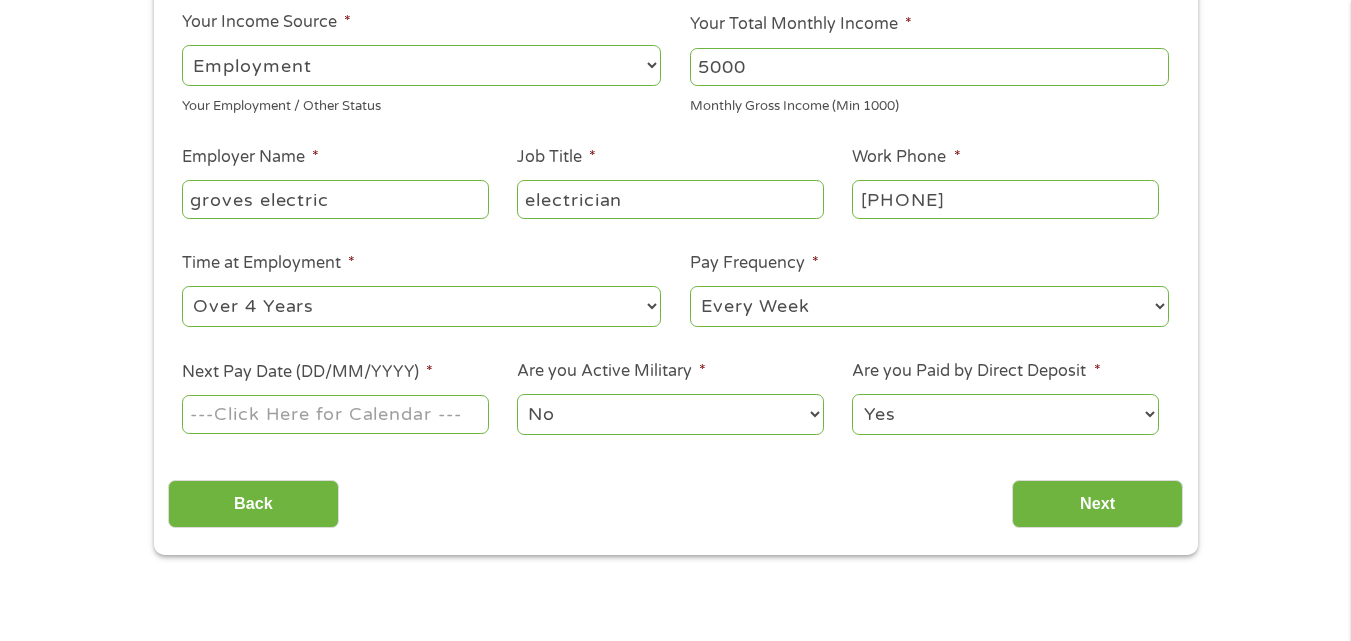 click on "Next Pay Date (DD/MM/YYYY) *" at bounding box center [335, 414] 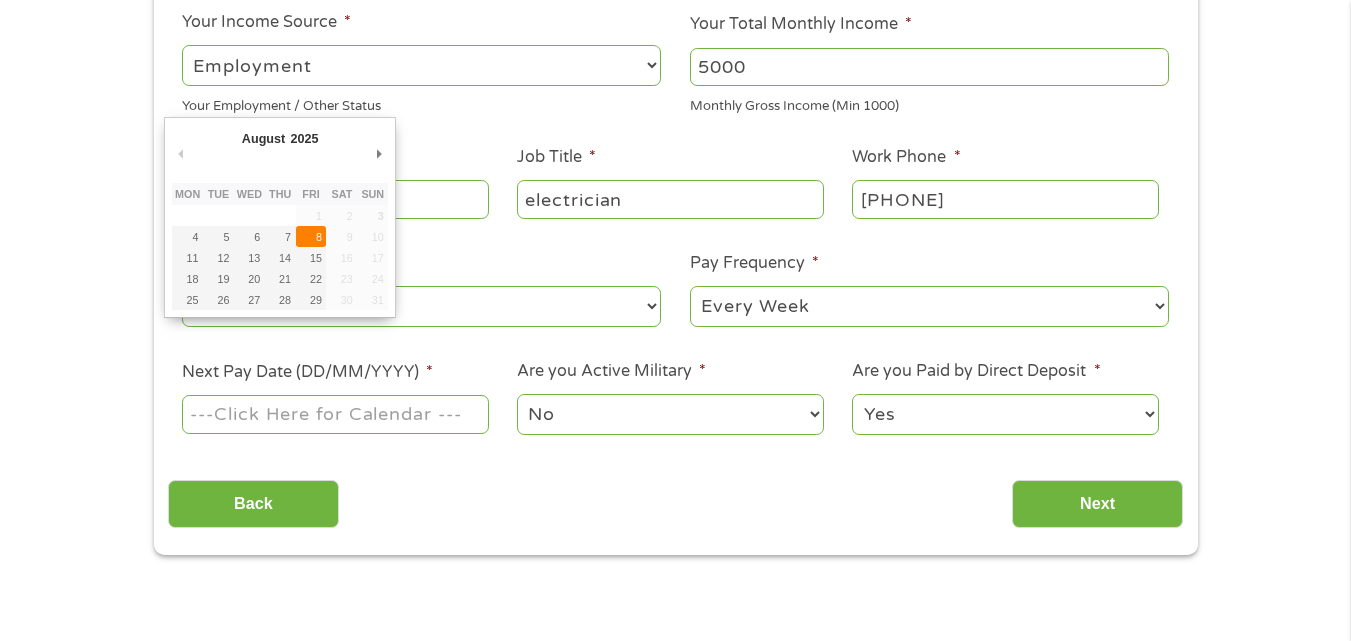 type on "08/08/2025" 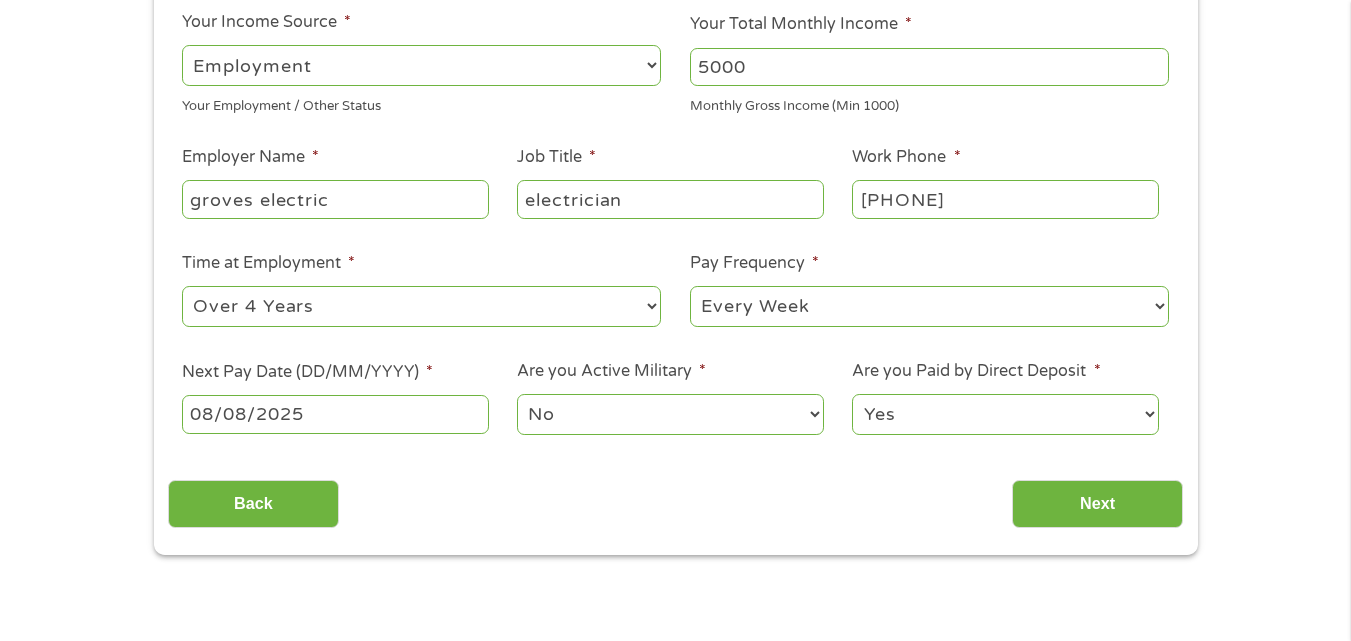 click on "Yes No" at bounding box center (1005, 414) 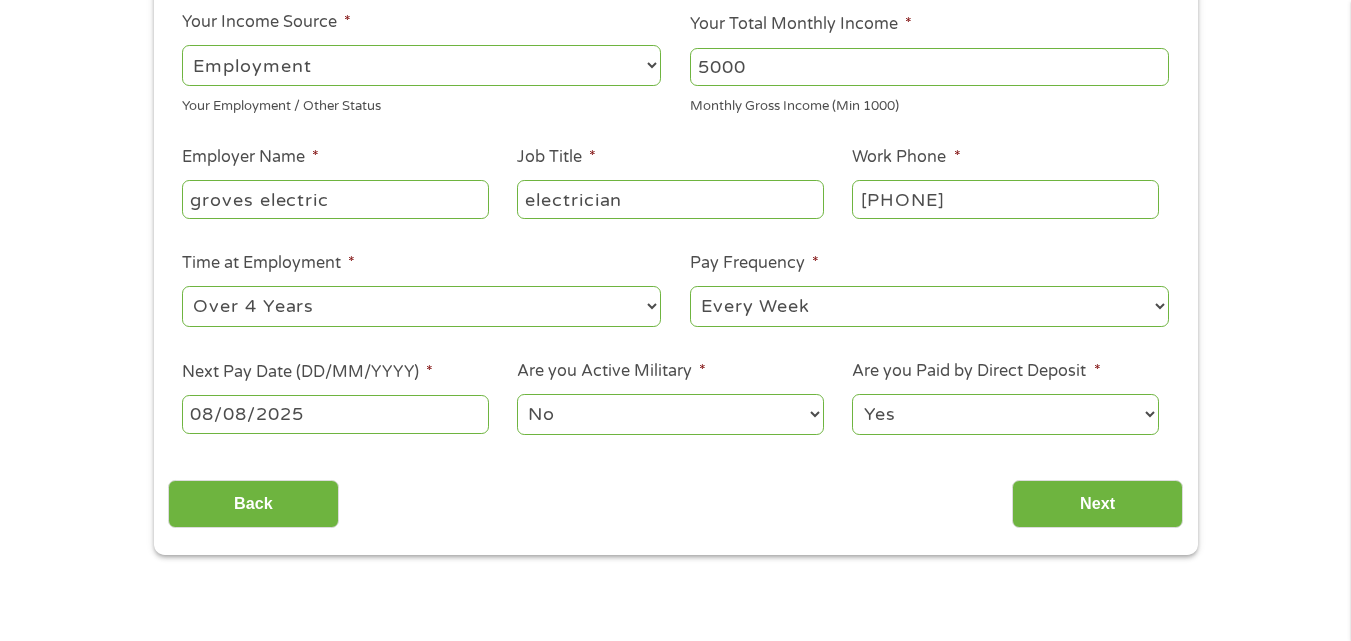 click on "Yes No" at bounding box center [1005, 414] 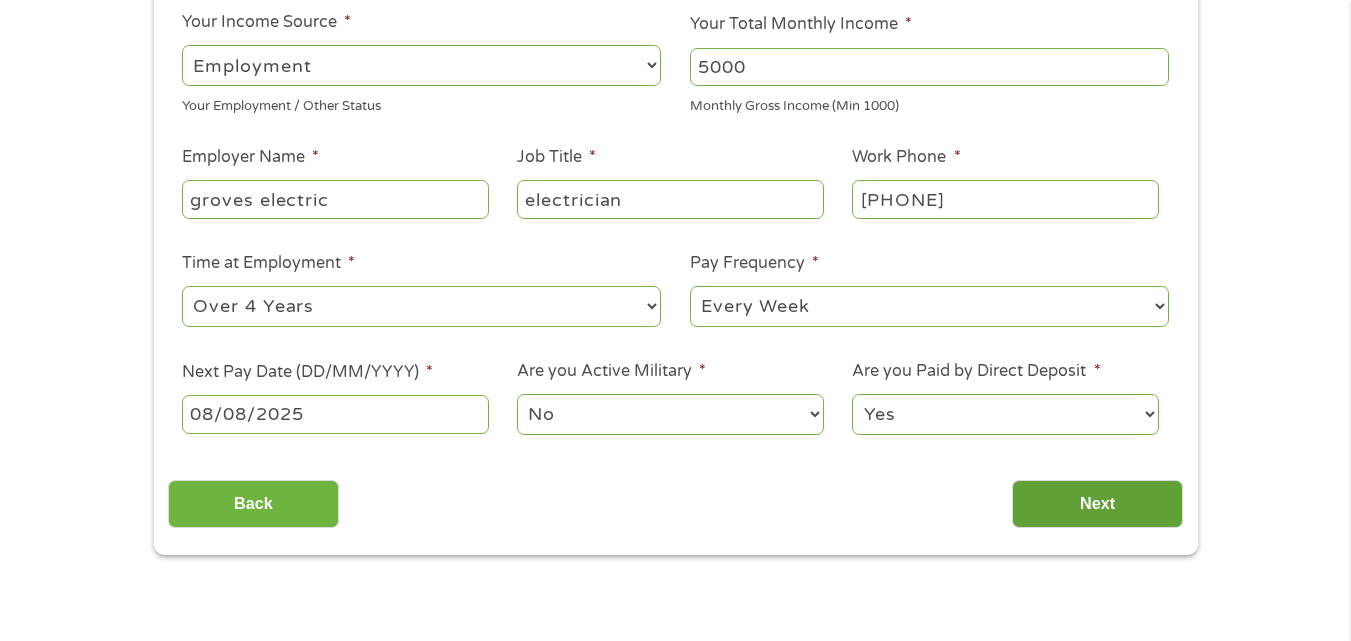 click on "Next" at bounding box center (1097, 504) 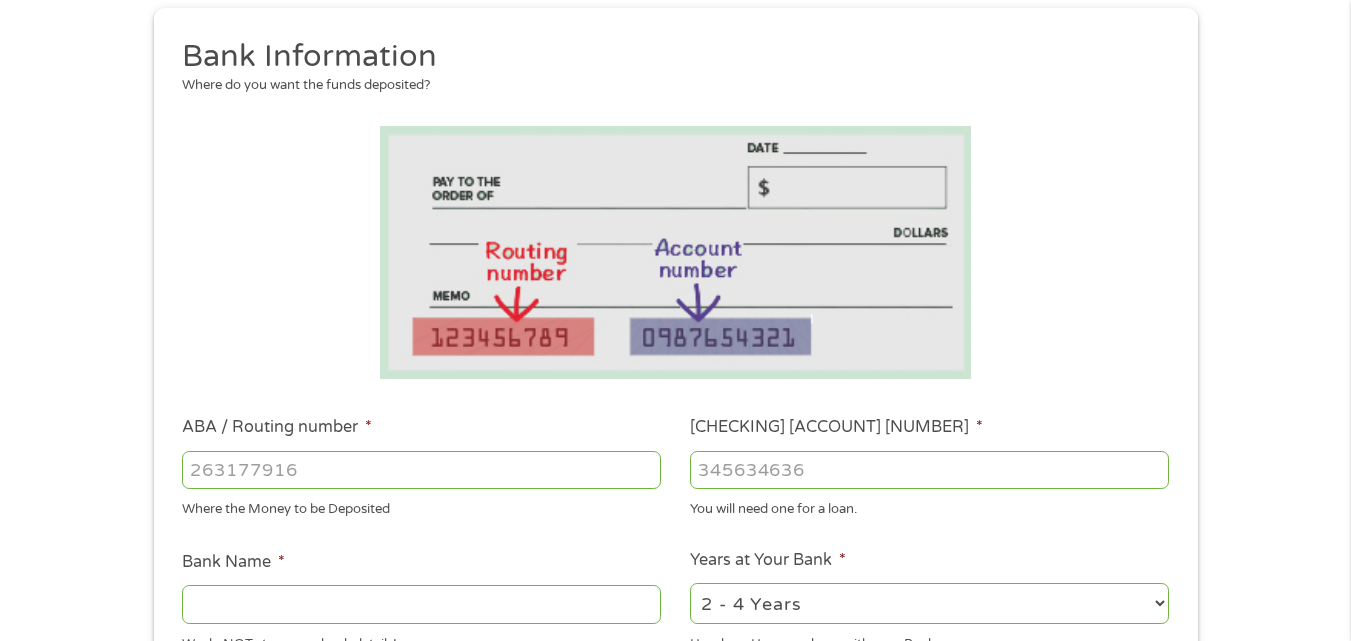 scroll, scrollTop: 8, scrollLeft: 8, axis: both 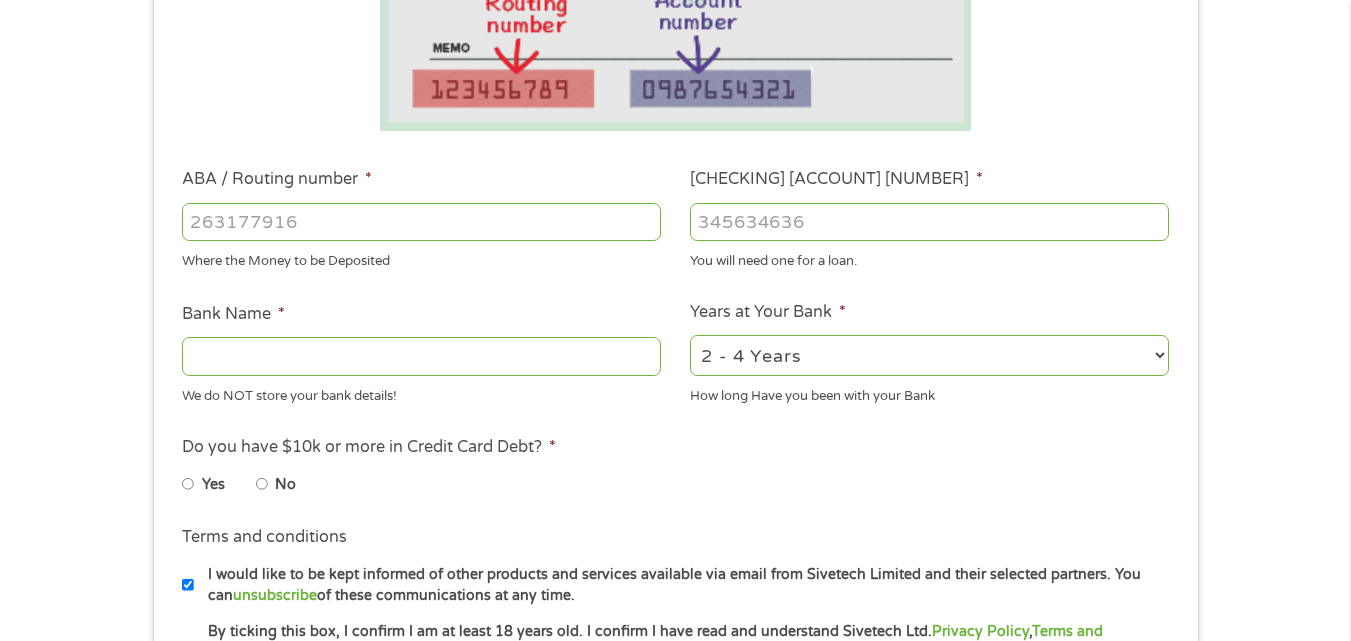 click on "[ABA] / [ROUTING] [NUMBER] *" at bounding box center [421, 222] 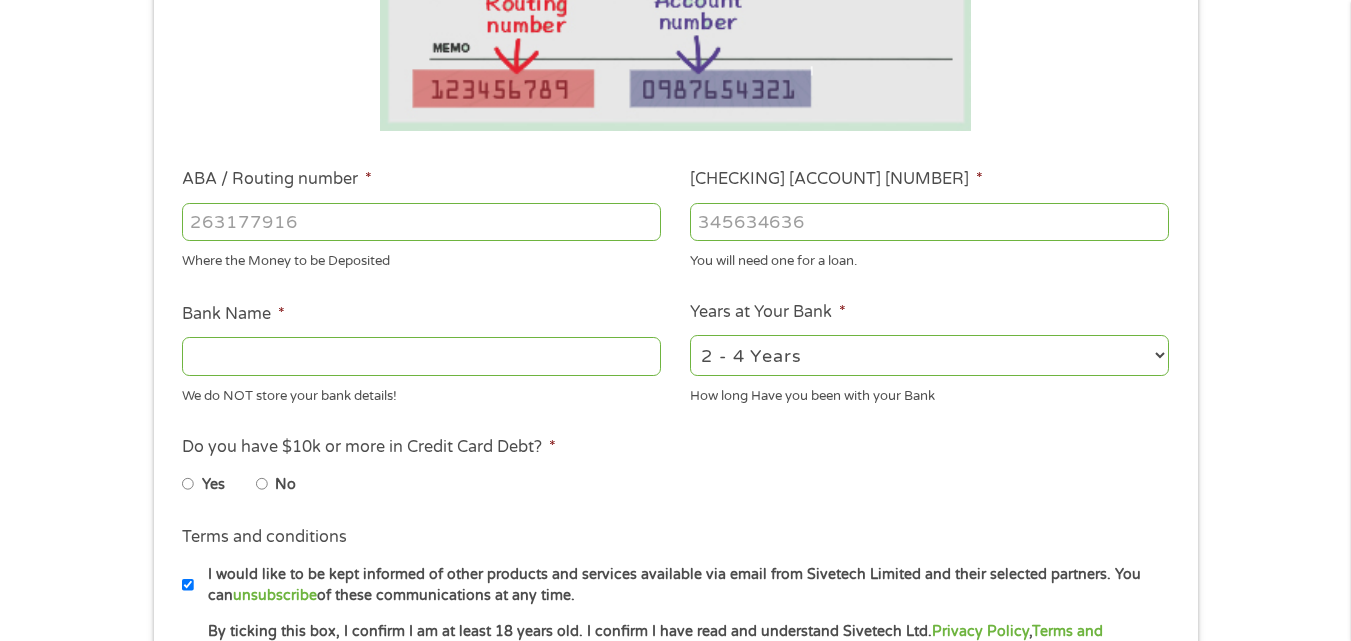 type on "[NUMBER]" 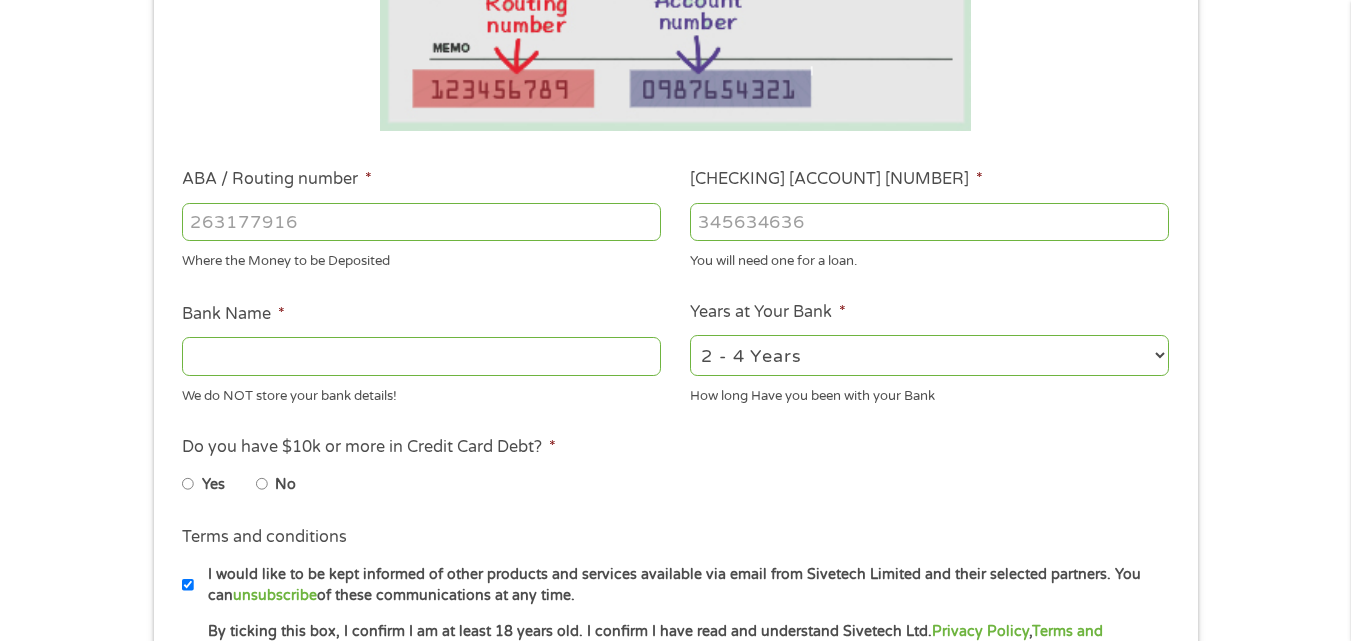 type on "PLANTERS BANK" 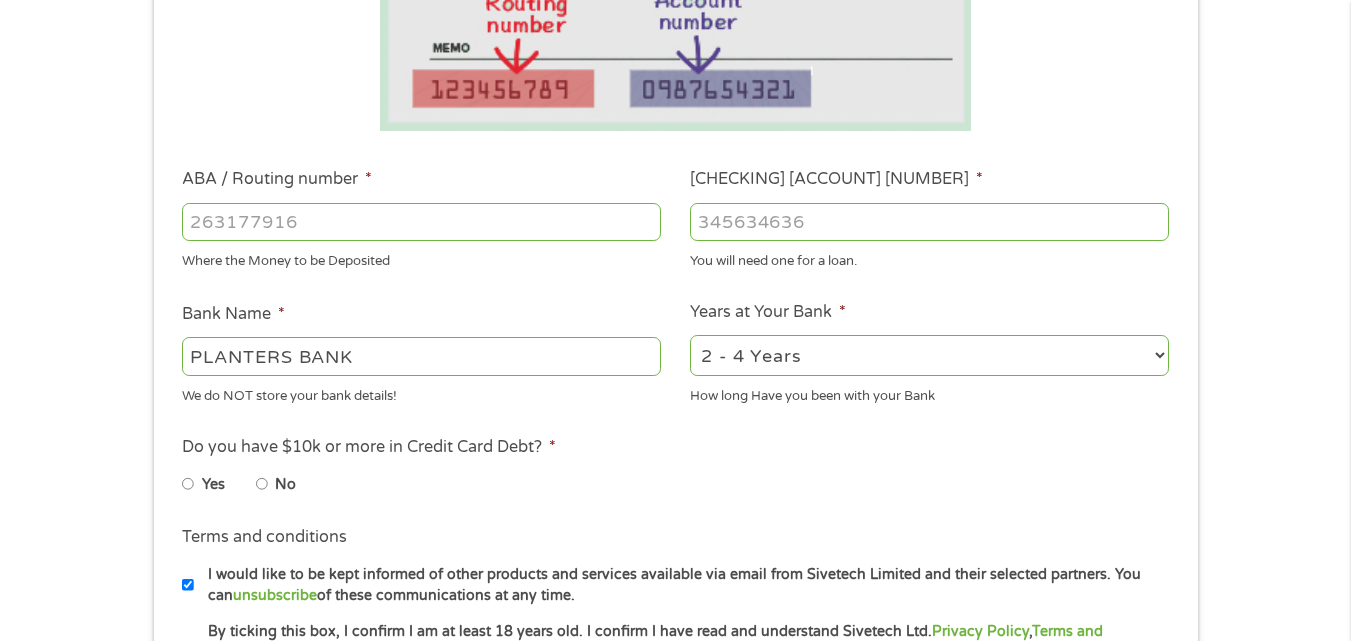 type on "[NUMBER]" 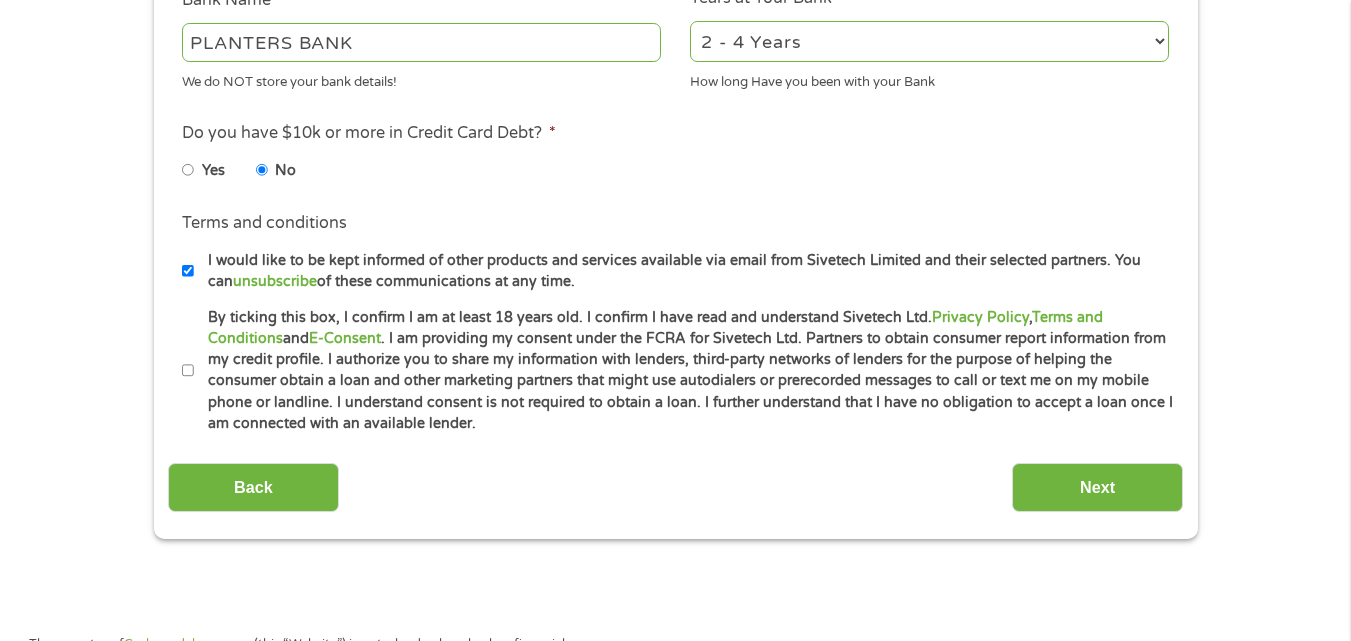 scroll, scrollTop: 818, scrollLeft: 0, axis: vertical 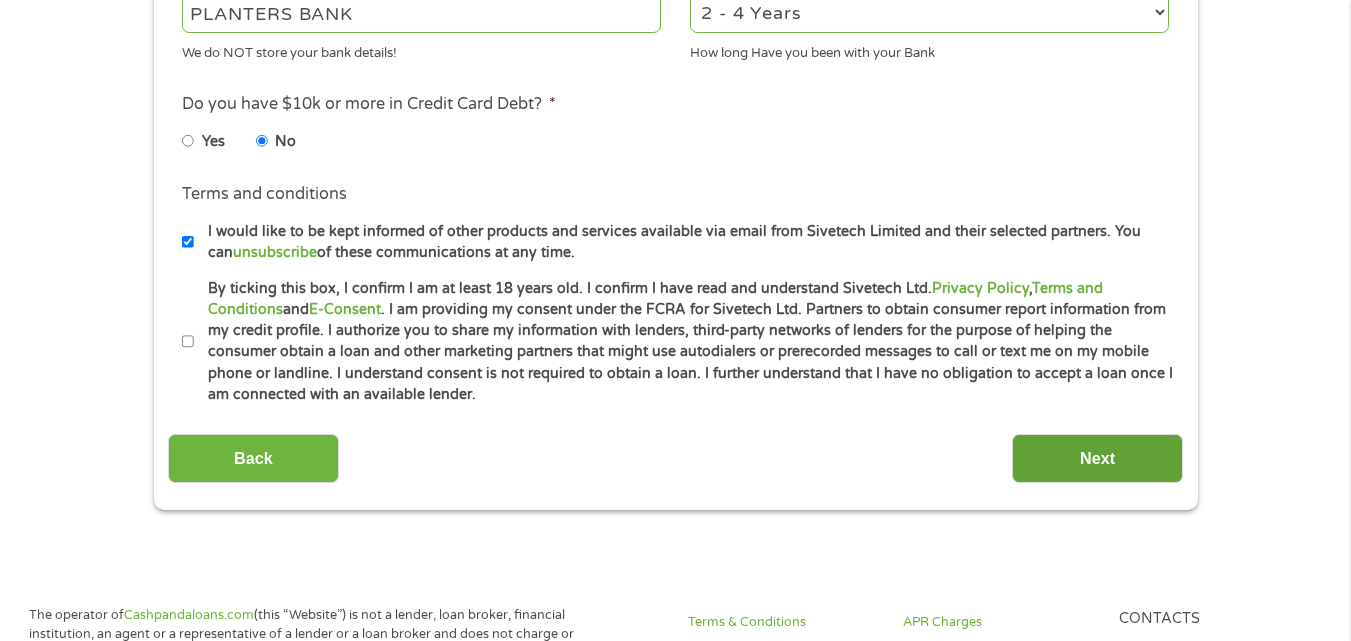 click on "Next" at bounding box center (1097, 458) 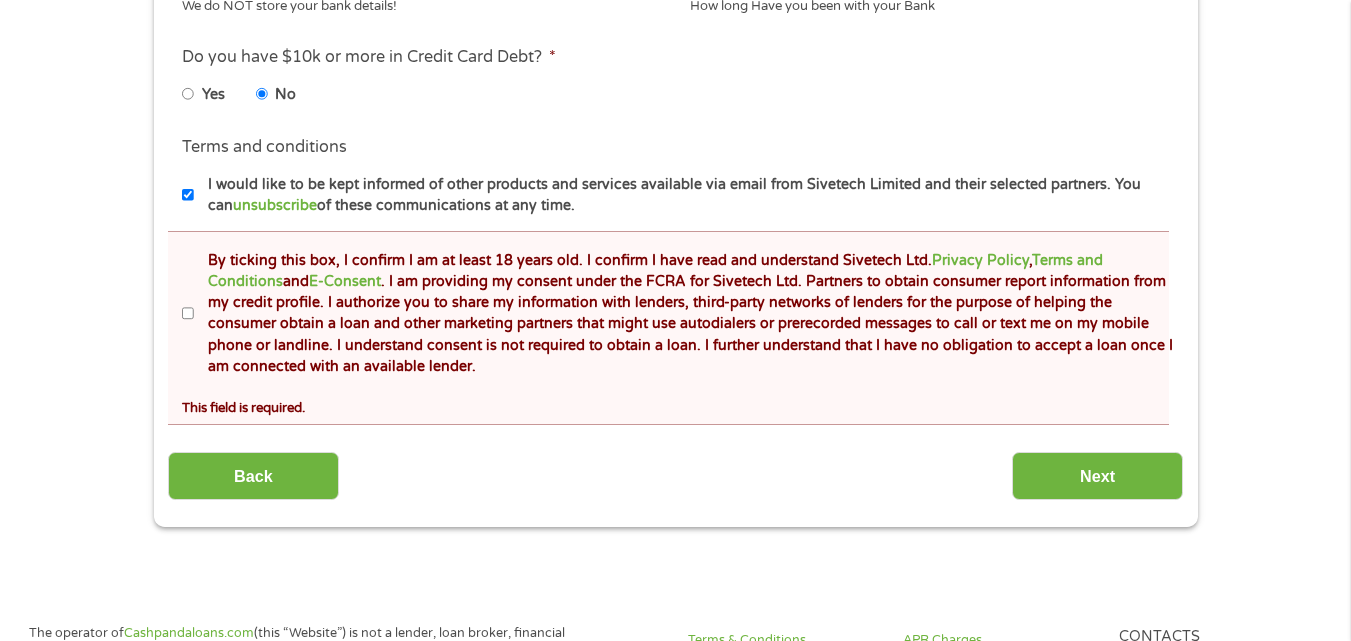 scroll, scrollTop: 8, scrollLeft: 8, axis: both 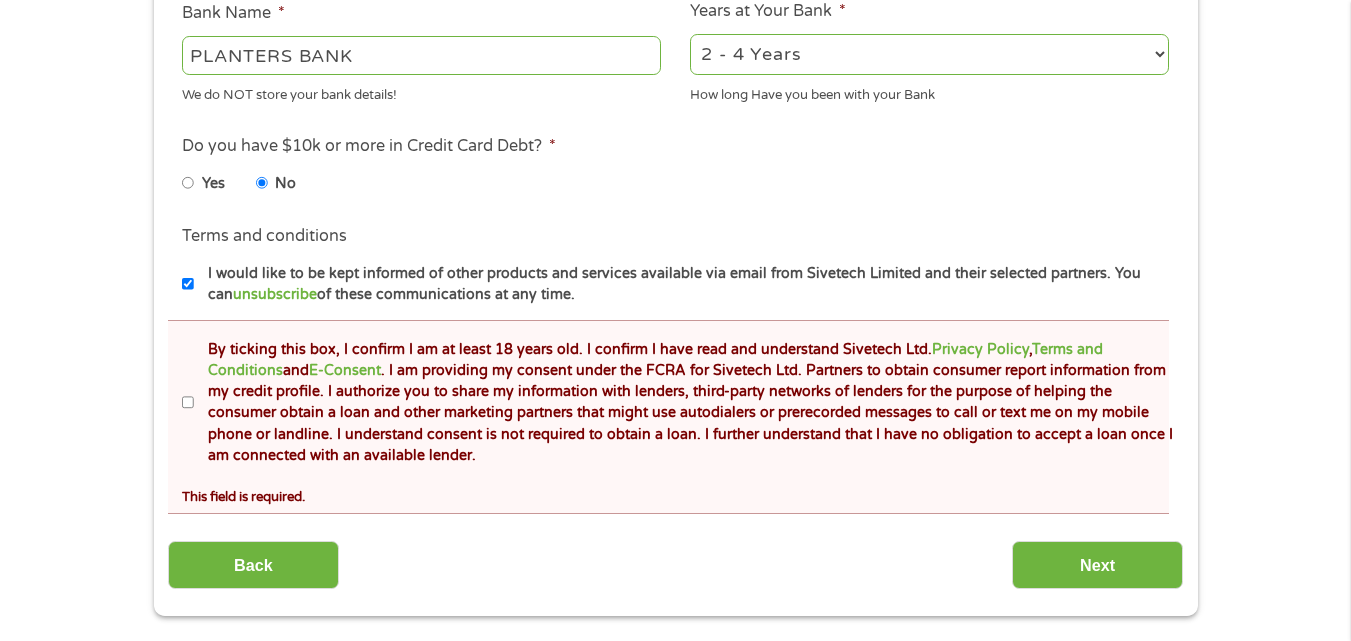 click on "By ticking this box, I confirm I am at least 18 years old. I confirm I have read and understand Sivetech Ltd.  Privacy Policy ,  Terms and Conditions  and  E-Consent . I am providing my consent under the FCRA for Sivetech Ltd. Partners to obtain consumer report information from my credit profile. I authorize you to share my information with lenders, third-party networks of lenders for the purpose of helping the consumer obtain a loan and other marketing partners that might use autodialers or prerecorded messages to call or text me on my mobile phone or landline. I understand consent is not required to obtain a loan. I further understand that I have no obligation to accept a loan once I am connected with an available lender." at bounding box center [188, 403] 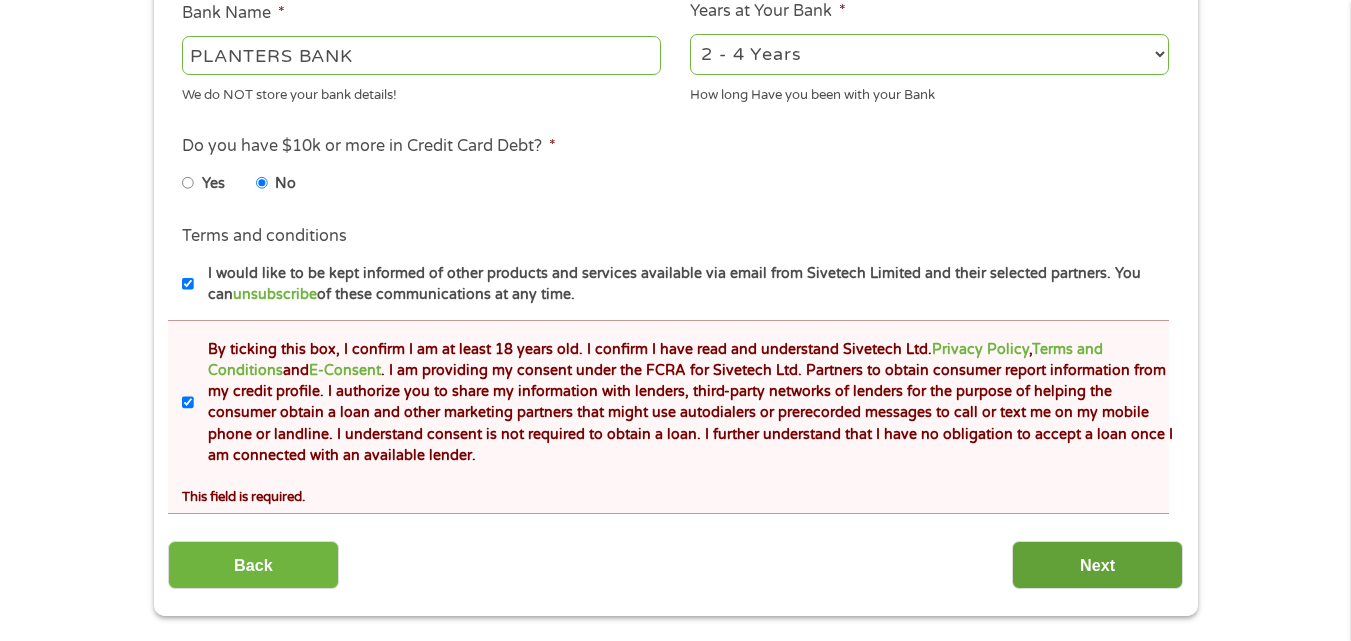 click on "Next" at bounding box center [1097, 565] 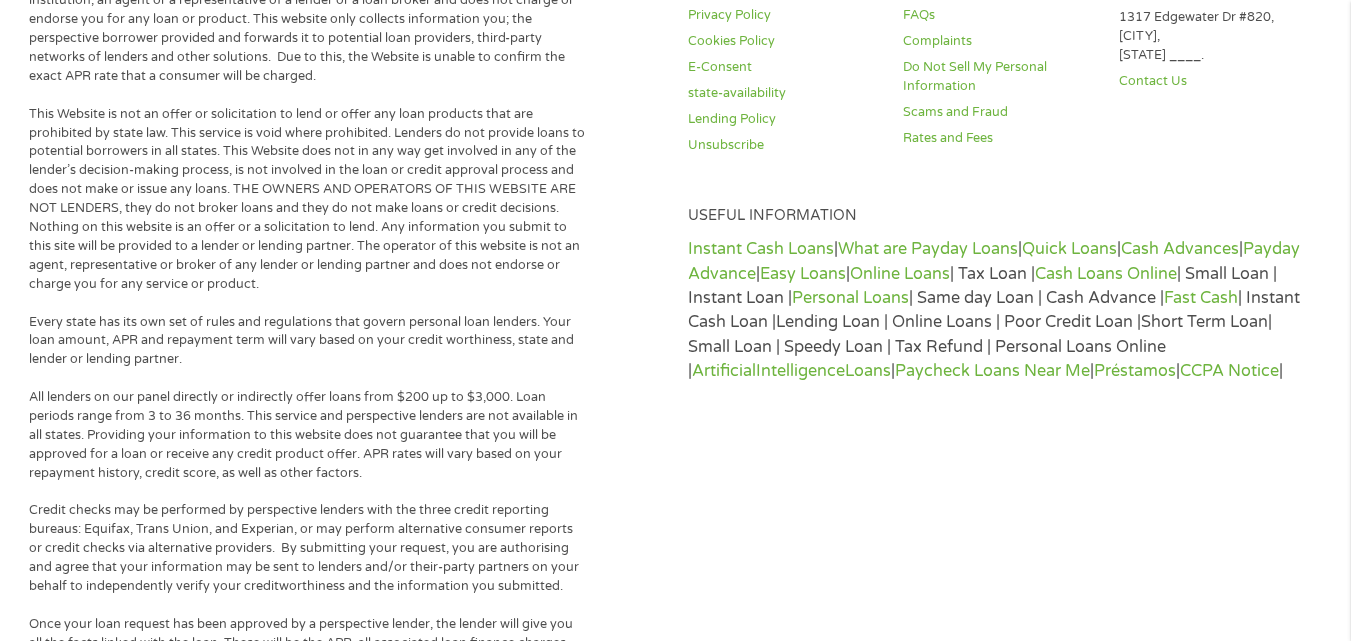 scroll, scrollTop: 8, scrollLeft: 8, axis: both 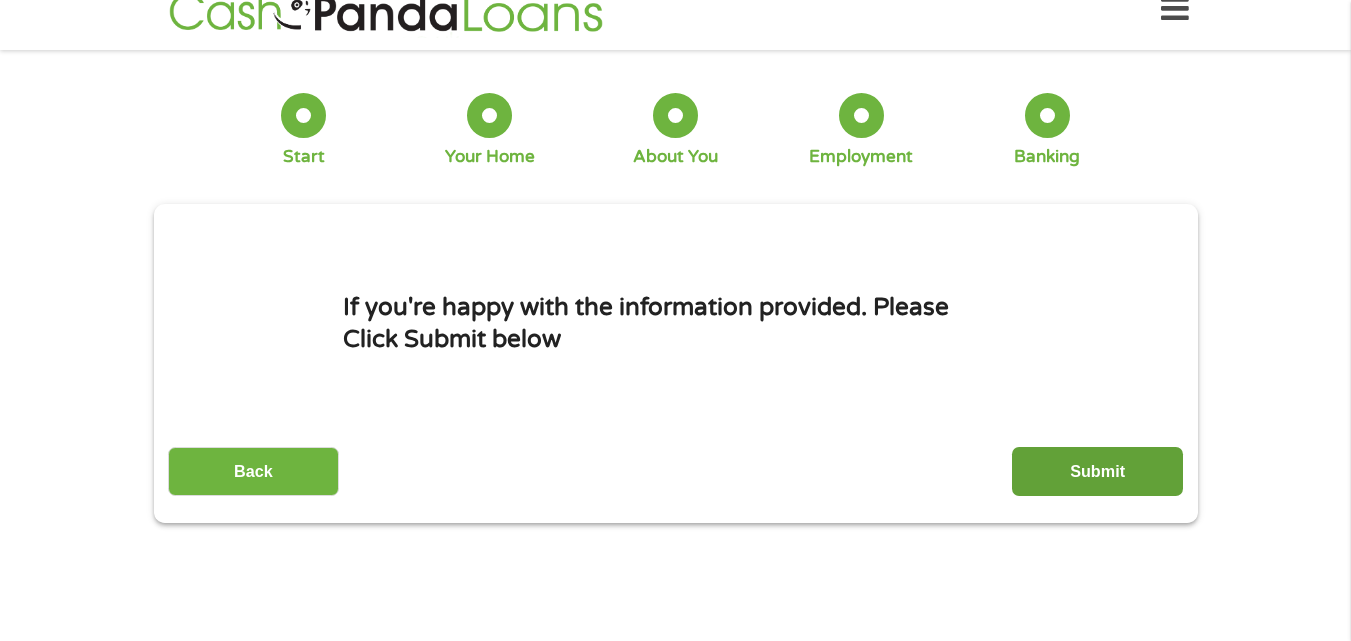 click on "Submit" at bounding box center (1097, 471) 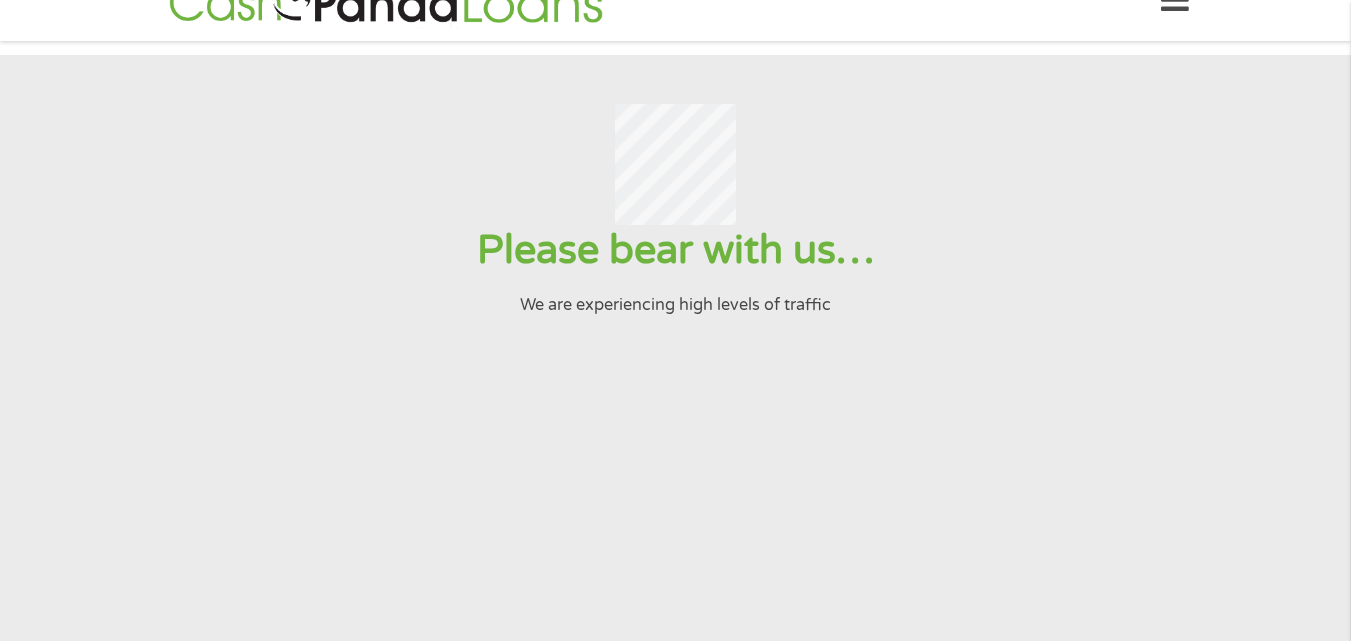 scroll, scrollTop: 0, scrollLeft: 0, axis: both 